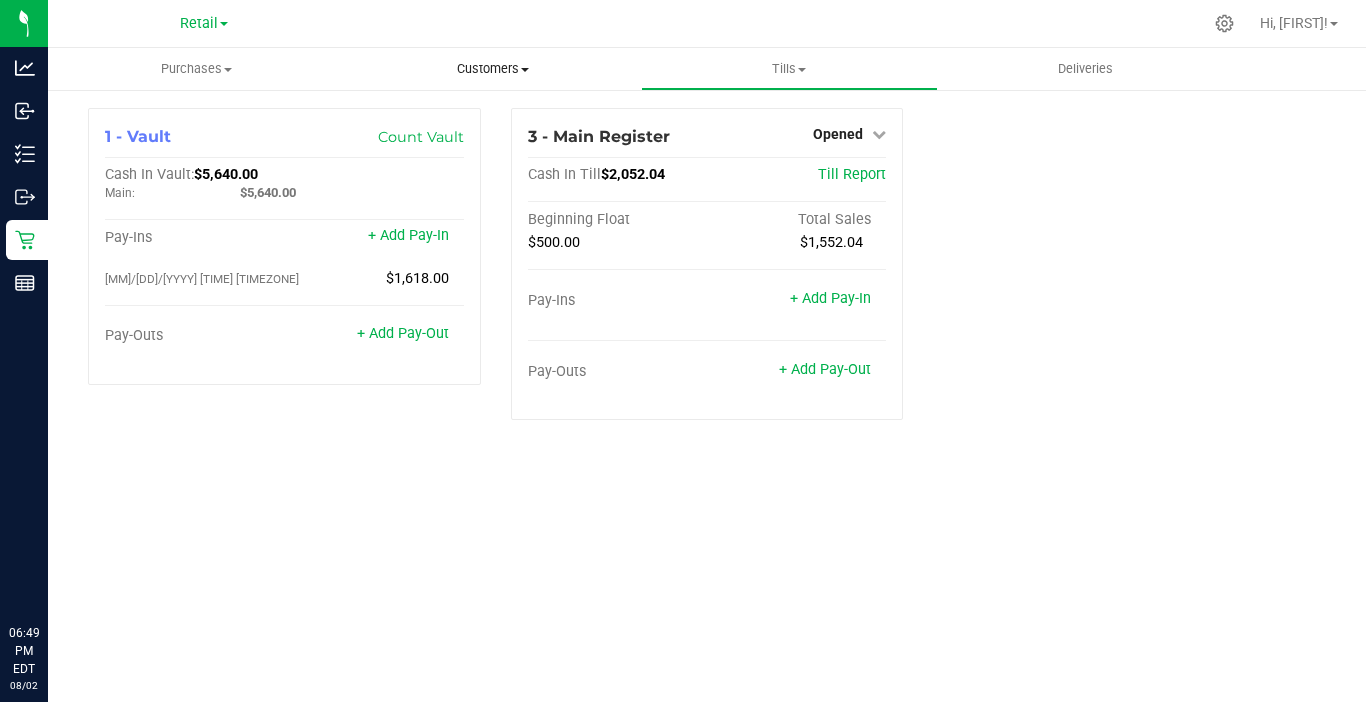 scroll, scrollTop: 0, scrollLeft: 0, axis: both 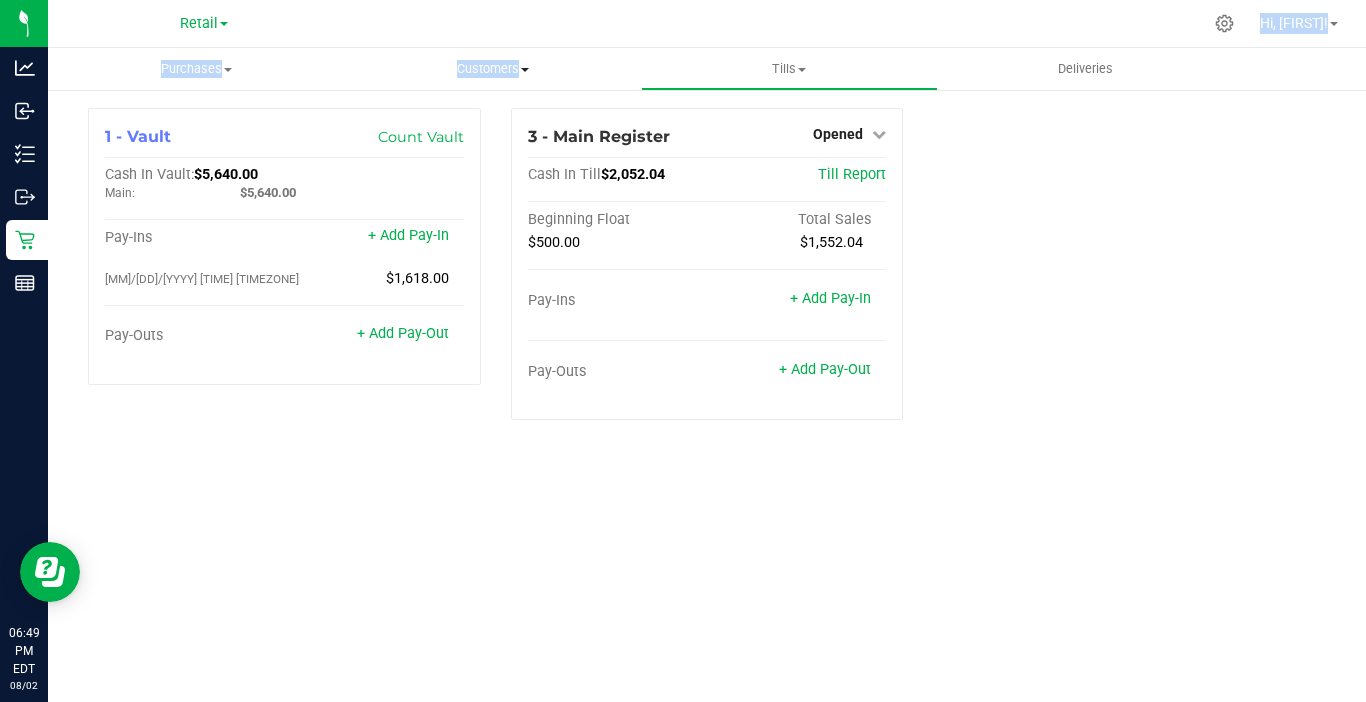click on "Retail   Cultivation   Distribution   Retail   Hi, [FIRST]!
Purchases
Summary of purchases
Fulfillment
All purchases
Customers
All customers
Add a new customer" at bounding box center (707, 351) 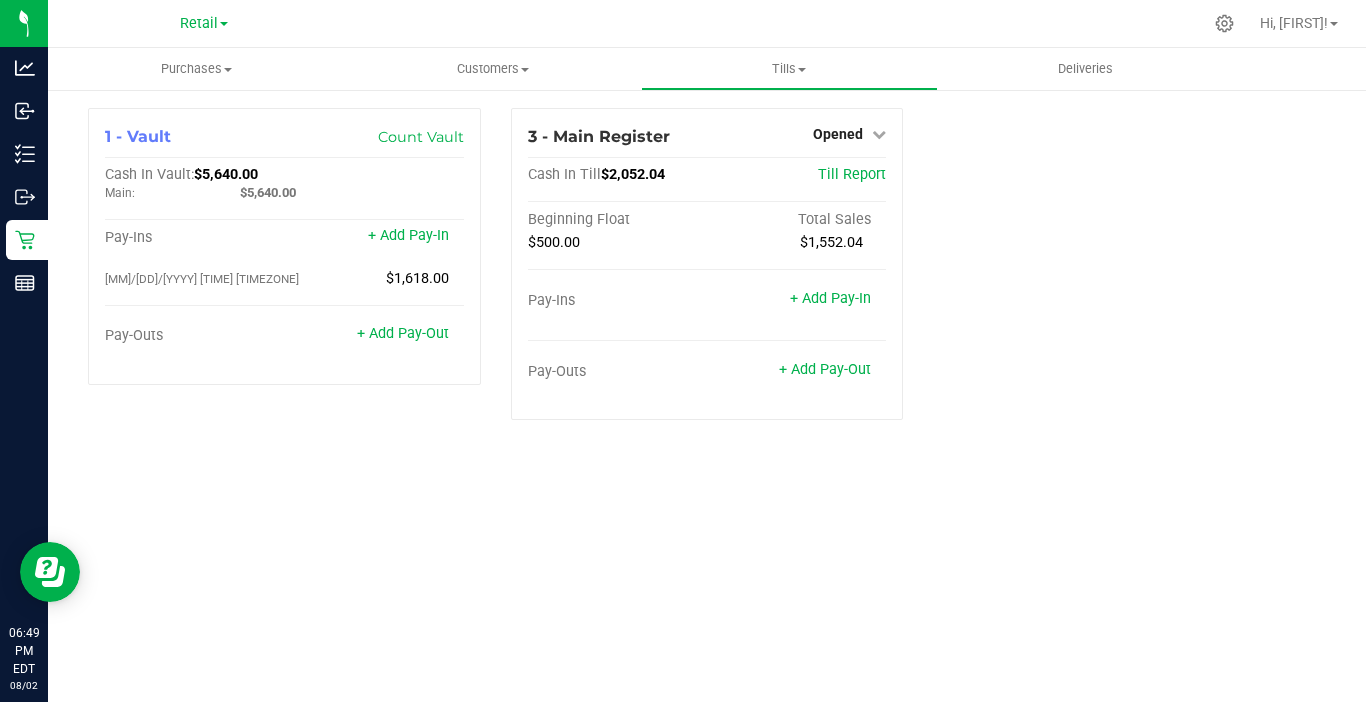 click on "Retail   Cultivation   Distribution   Retail" at bounding box center (204, 23) 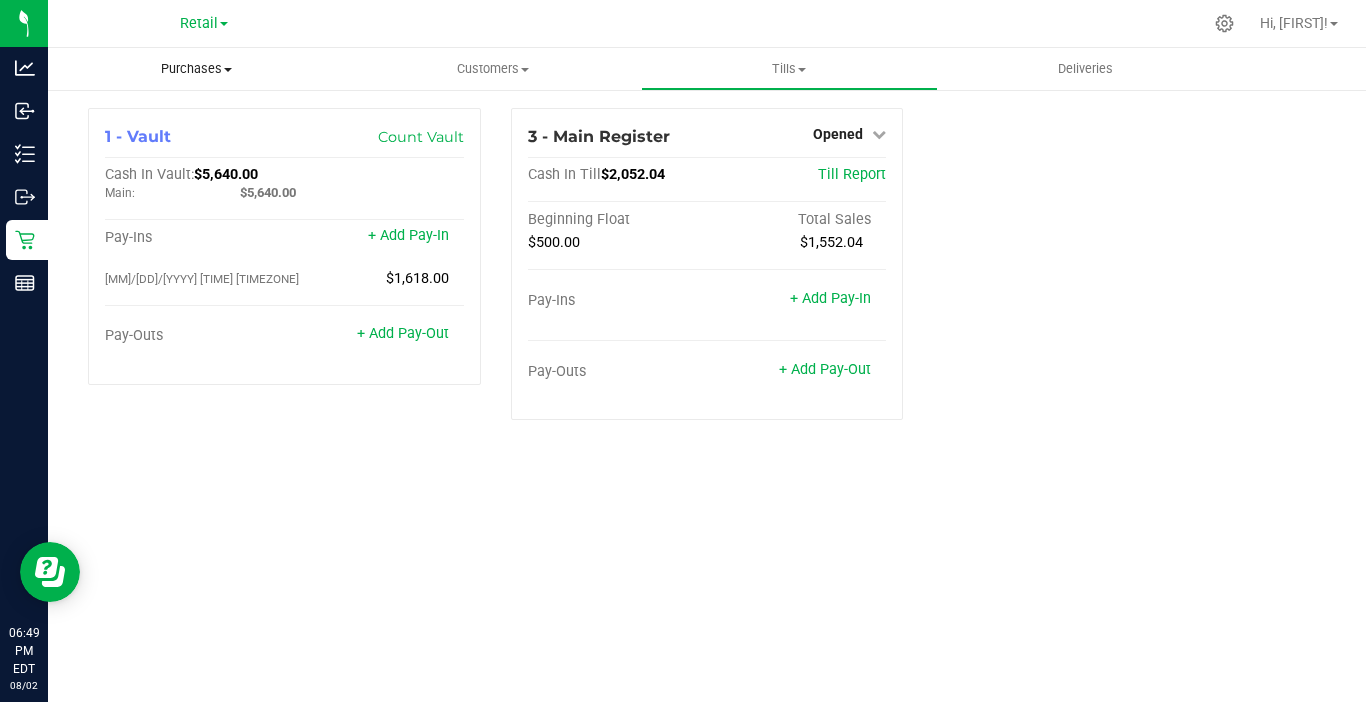 click on "Purchases" at bounding box center [196, 69] 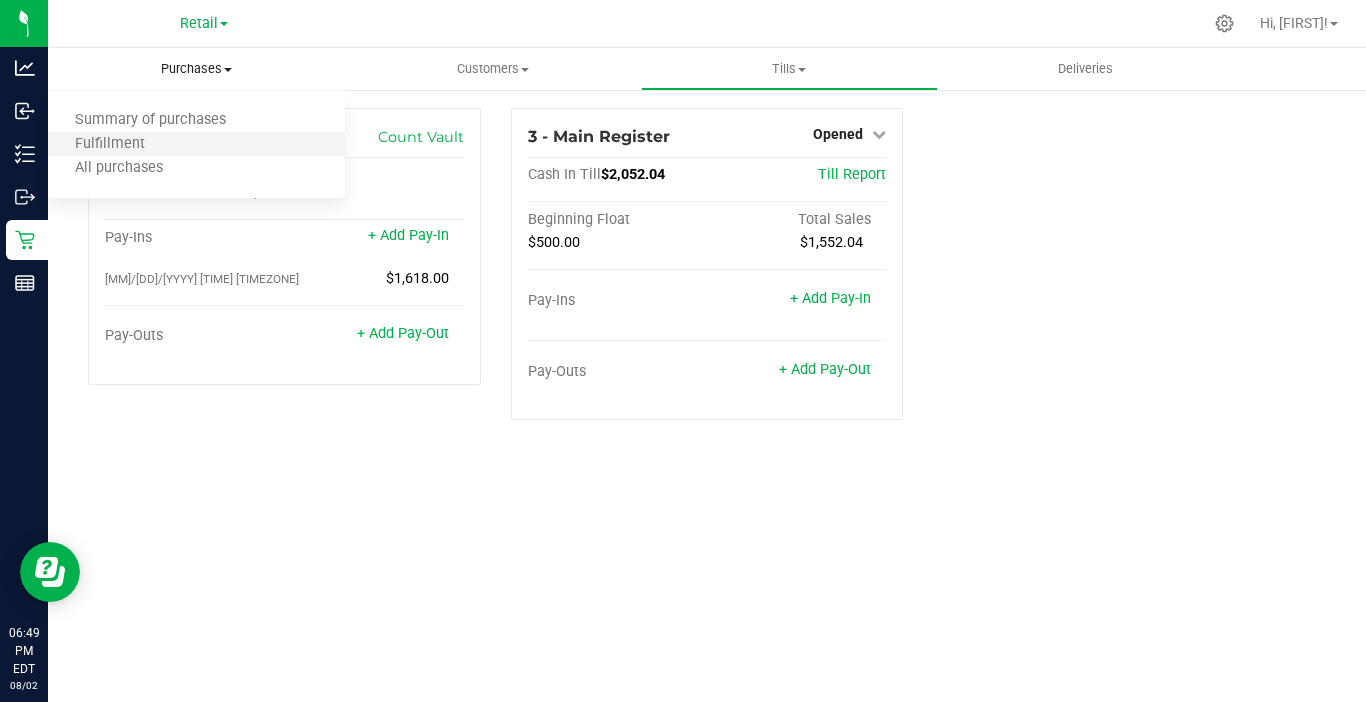 click on "Fulfillment" at bounding box center [196, 145] 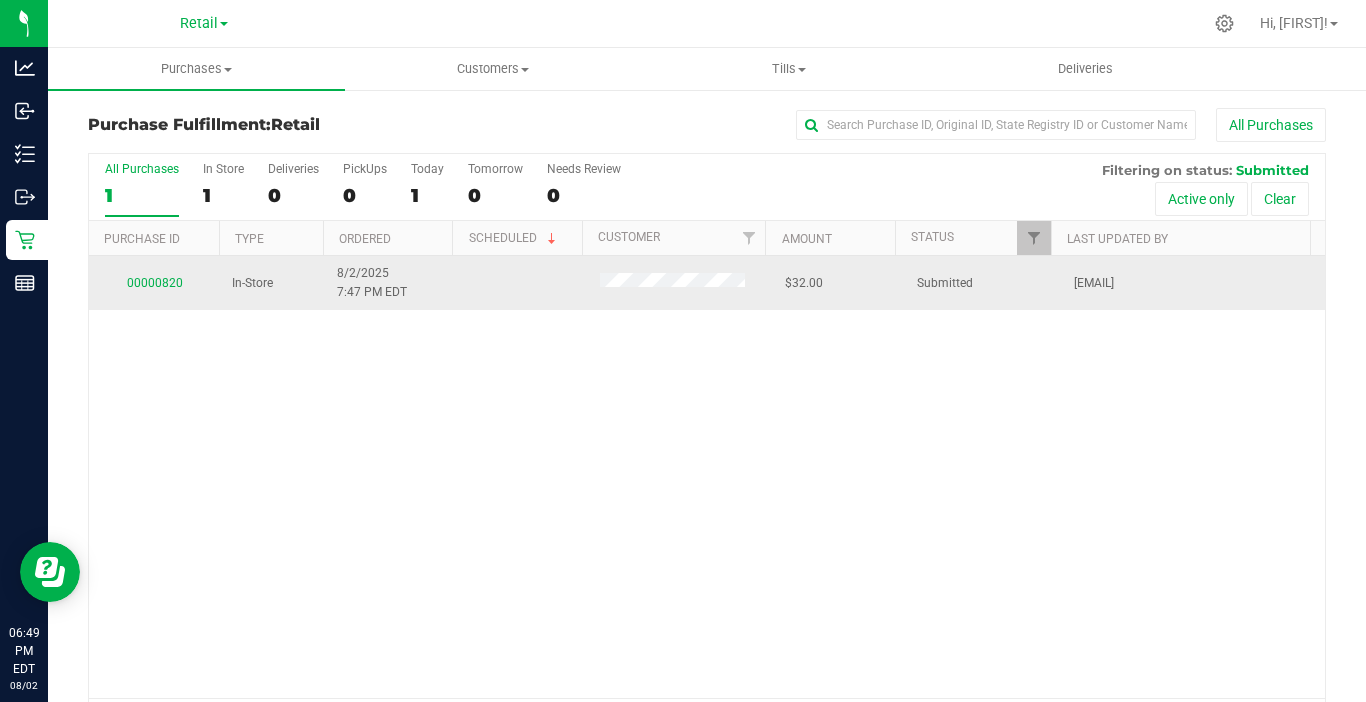 click on "00000820" at bounding box center [154, 283] 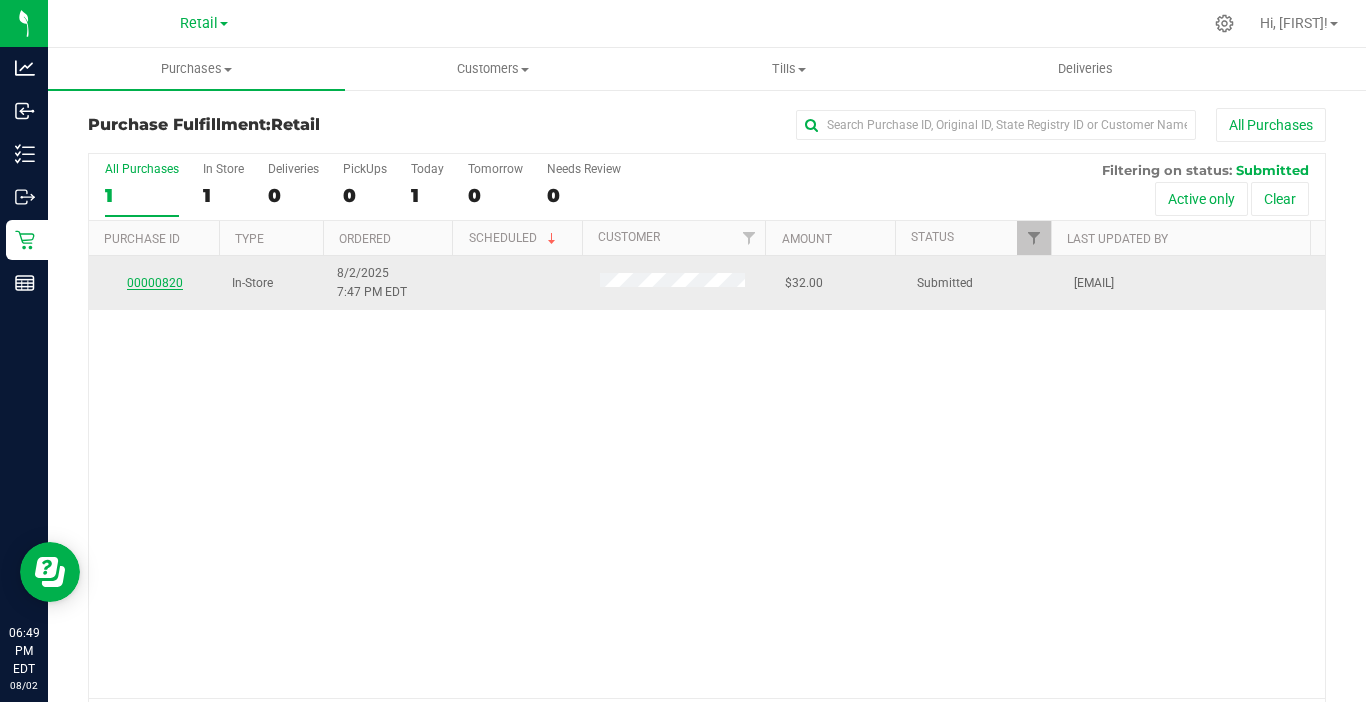 click on "00000820" at bounding box center [155, 283] 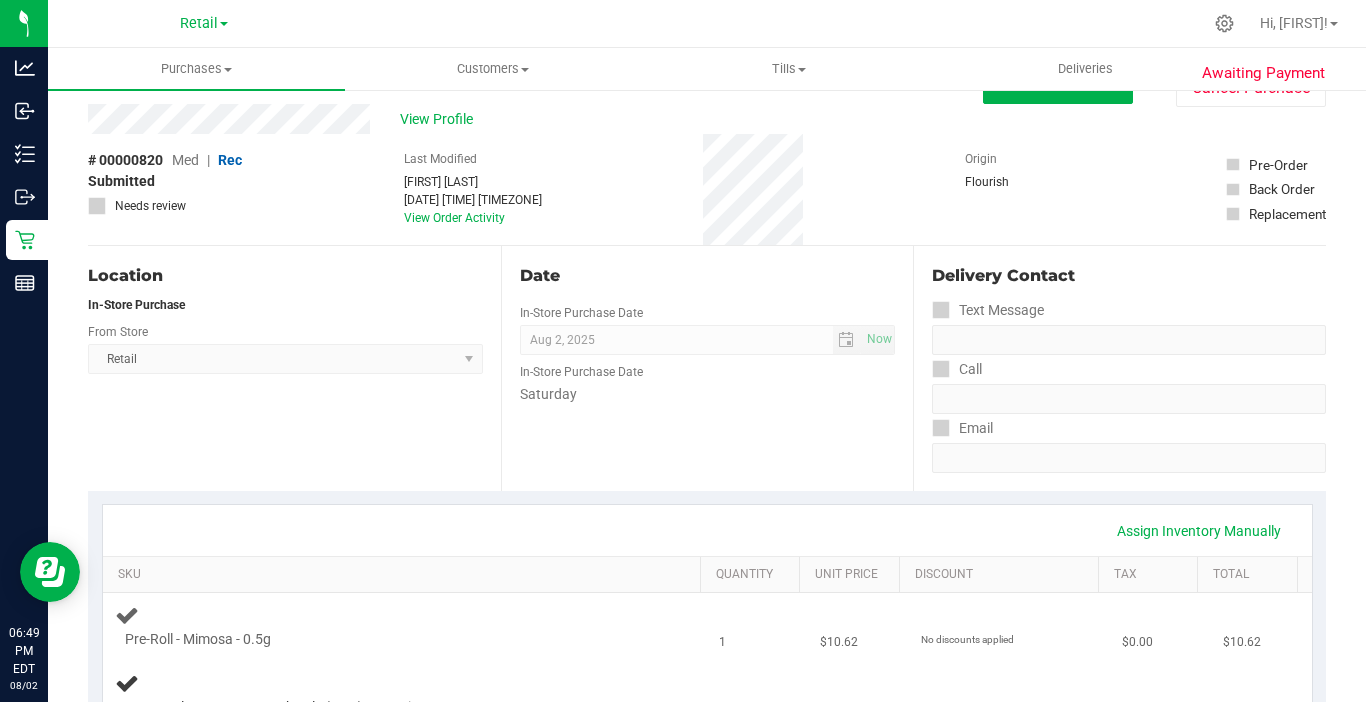 scroll, scrollTop: 100, scrollLeft: 0, axis: vertical 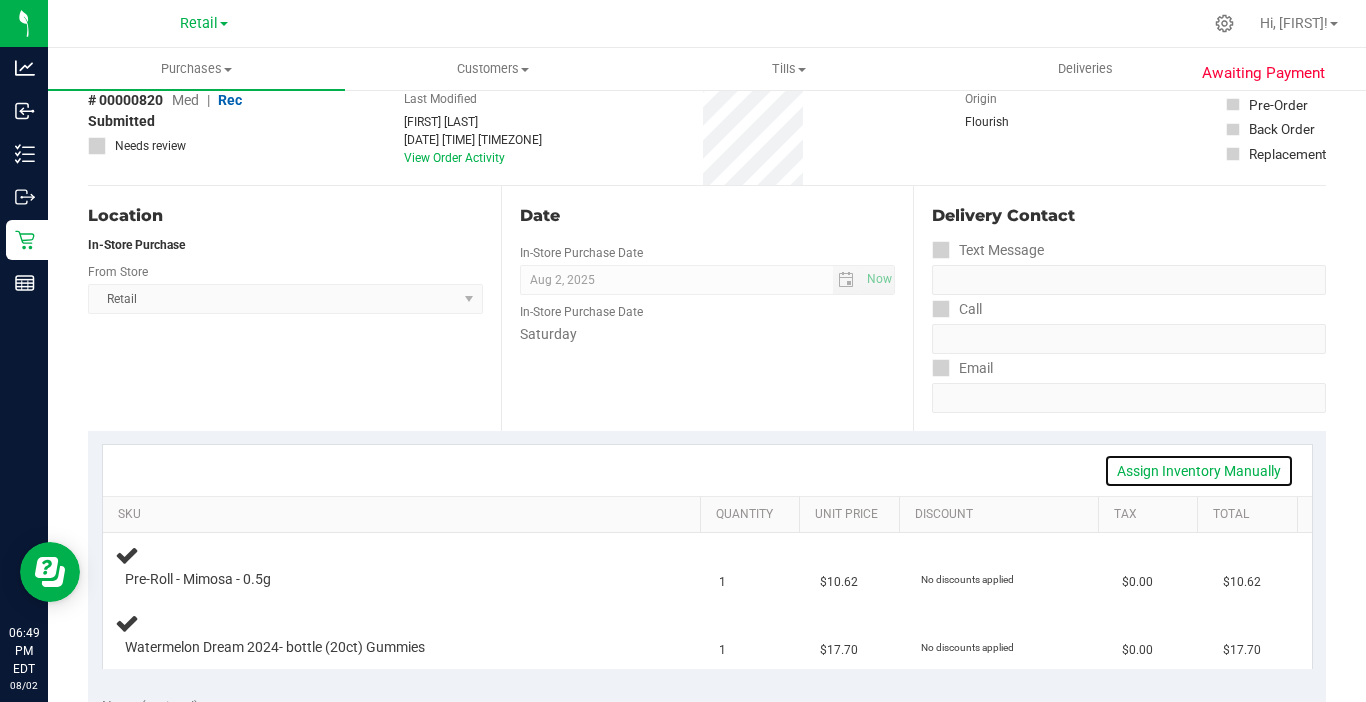 click on "Assign Inventory Manually" at bounding box center [1199, 471] 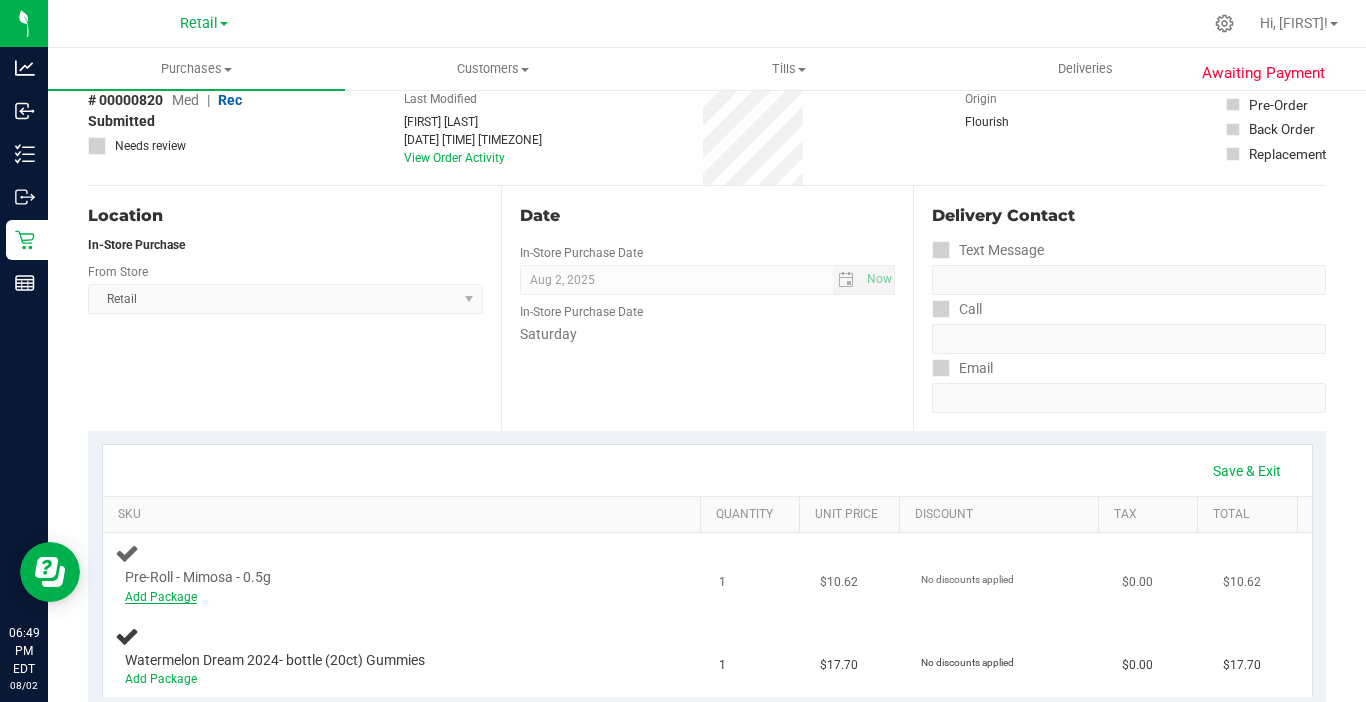 click on "Add Package" at bounding box center (161, 597) 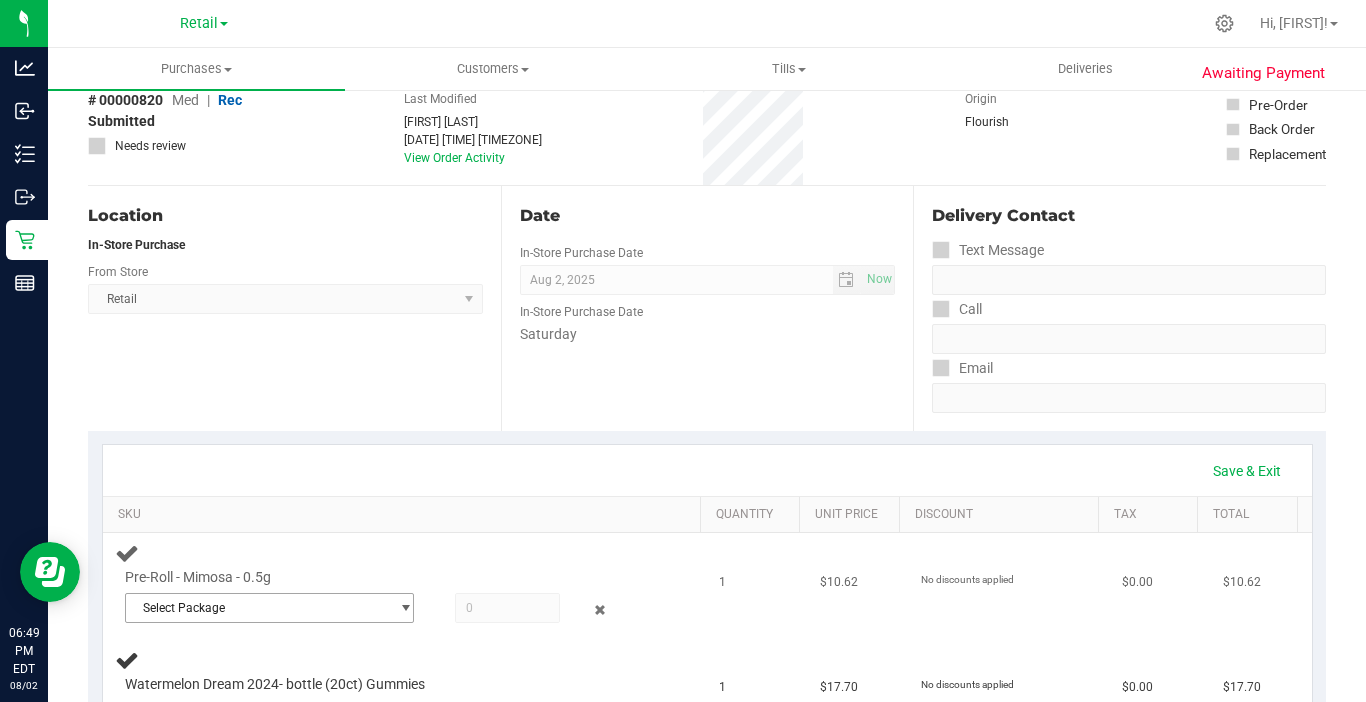 click on "Select Package" at bounding box center (257, 608) 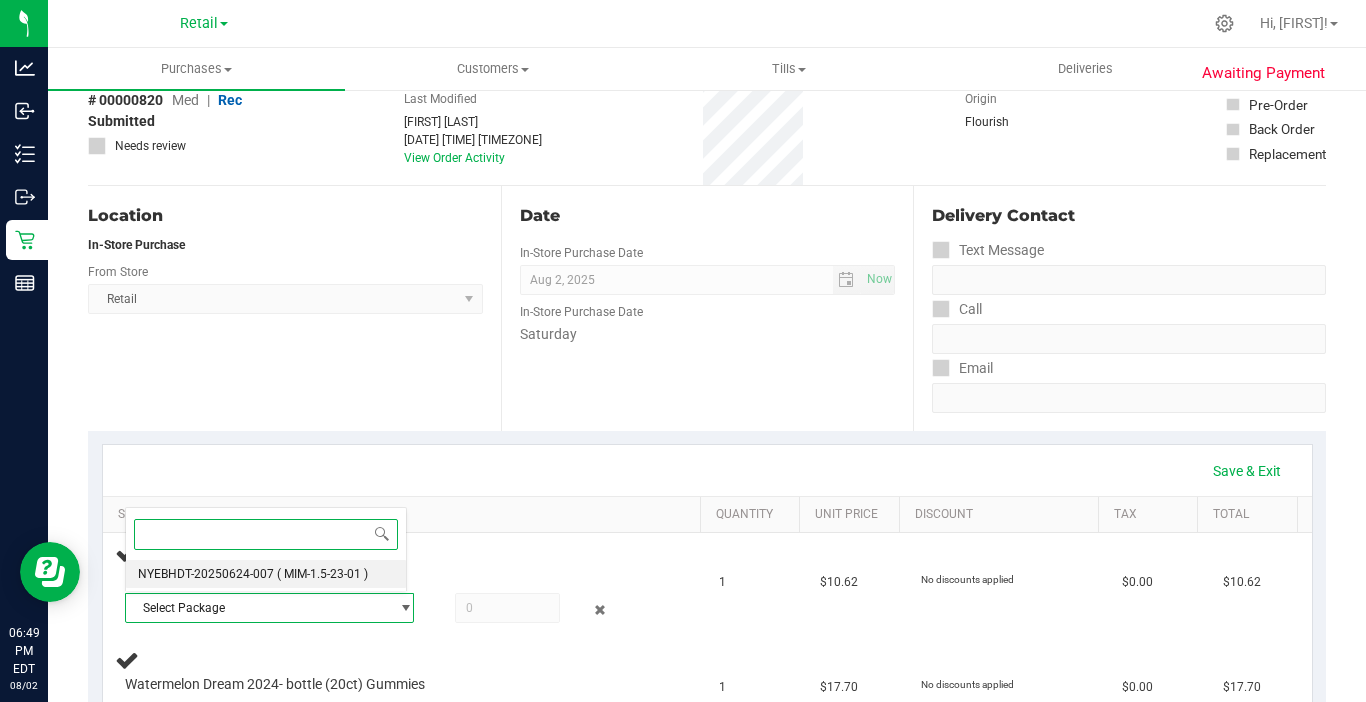 click on "(
MIM-1.5-23-01
)" at bounding box center [322, 574] 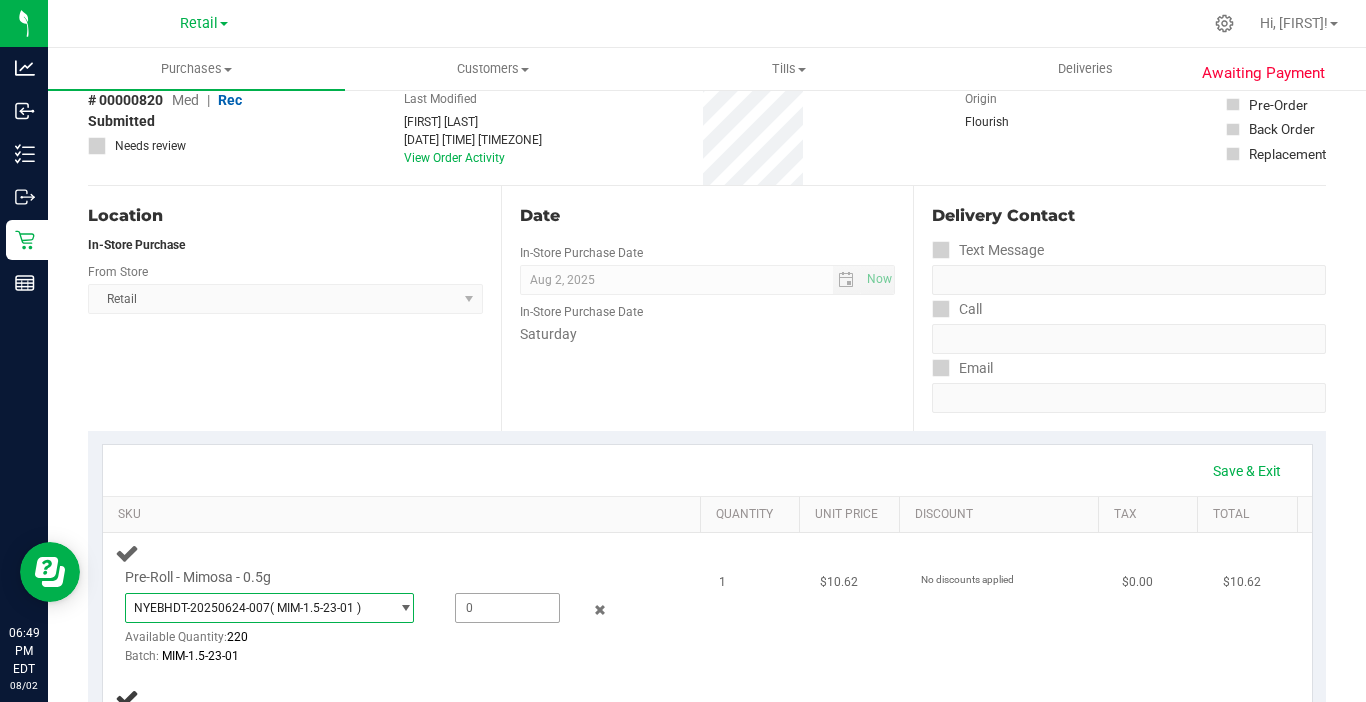click at bounding box center [507, 608] 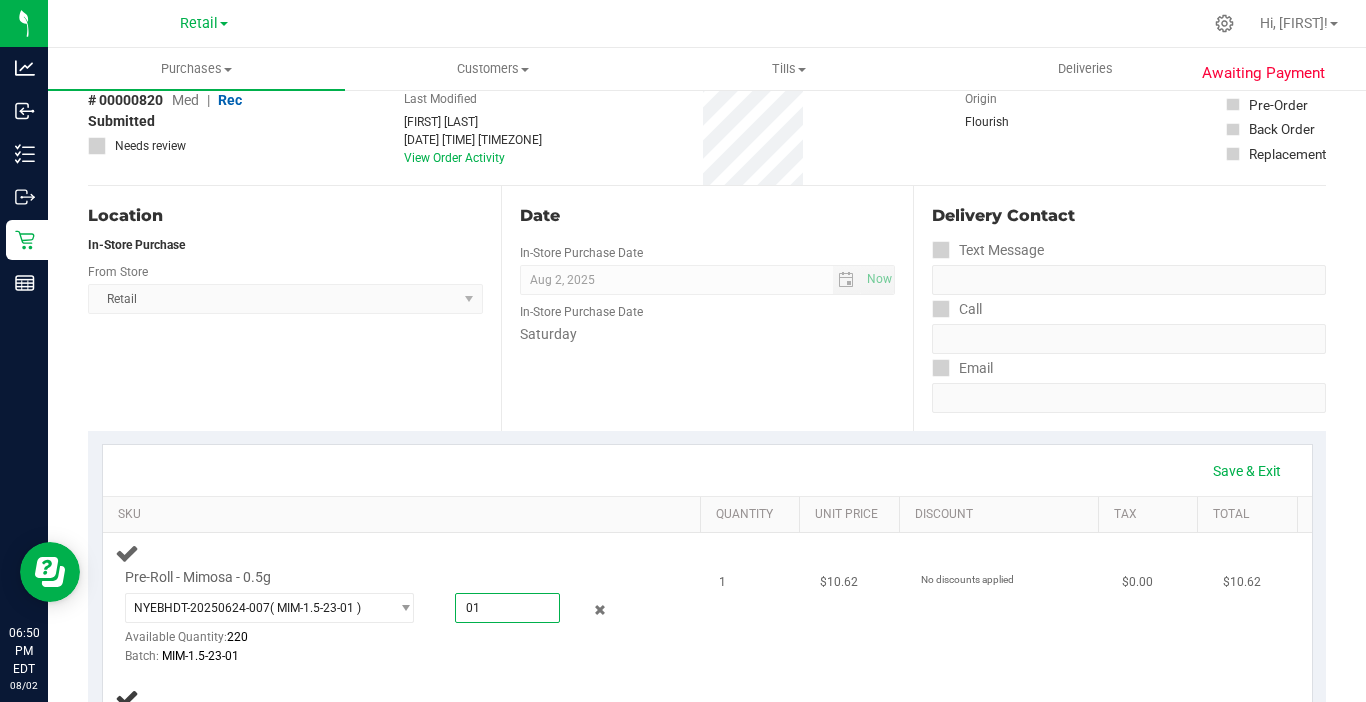 type on "0" 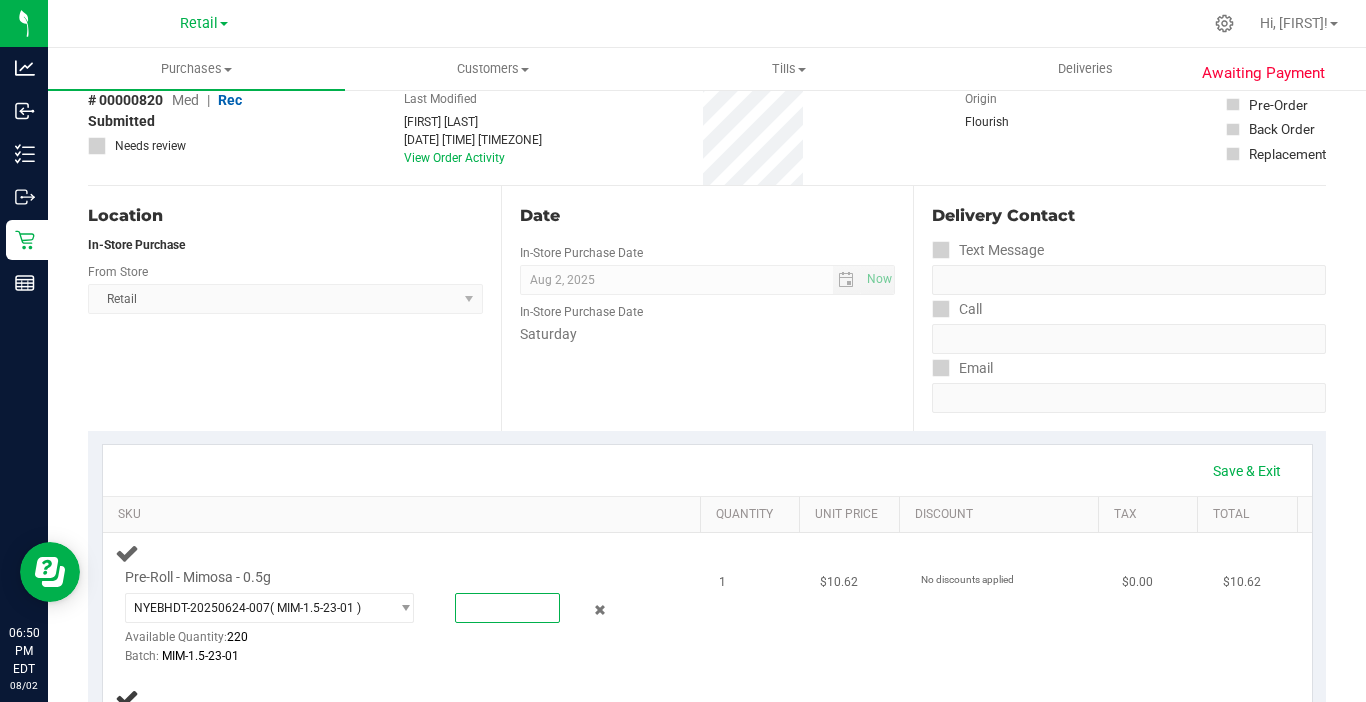 type on "1" 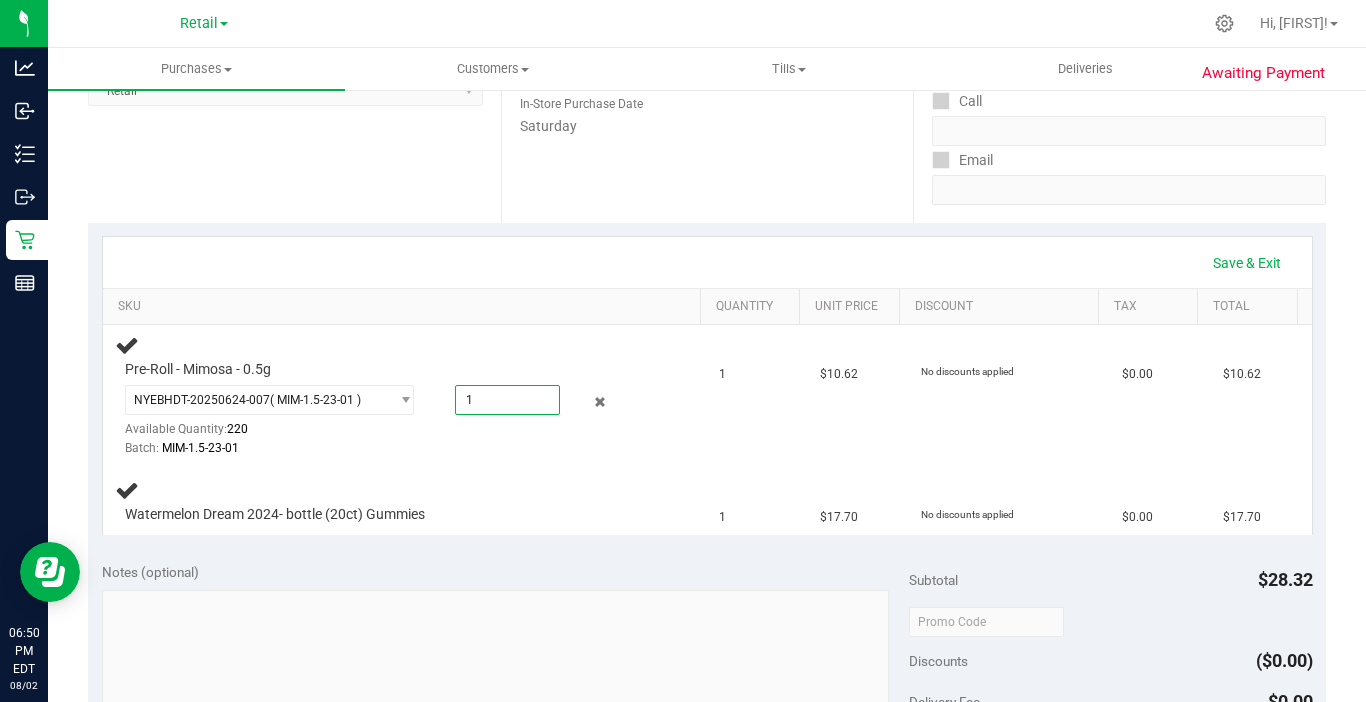 scroll, scrollTop: 400, scrollLeft: 0, axis: vertical 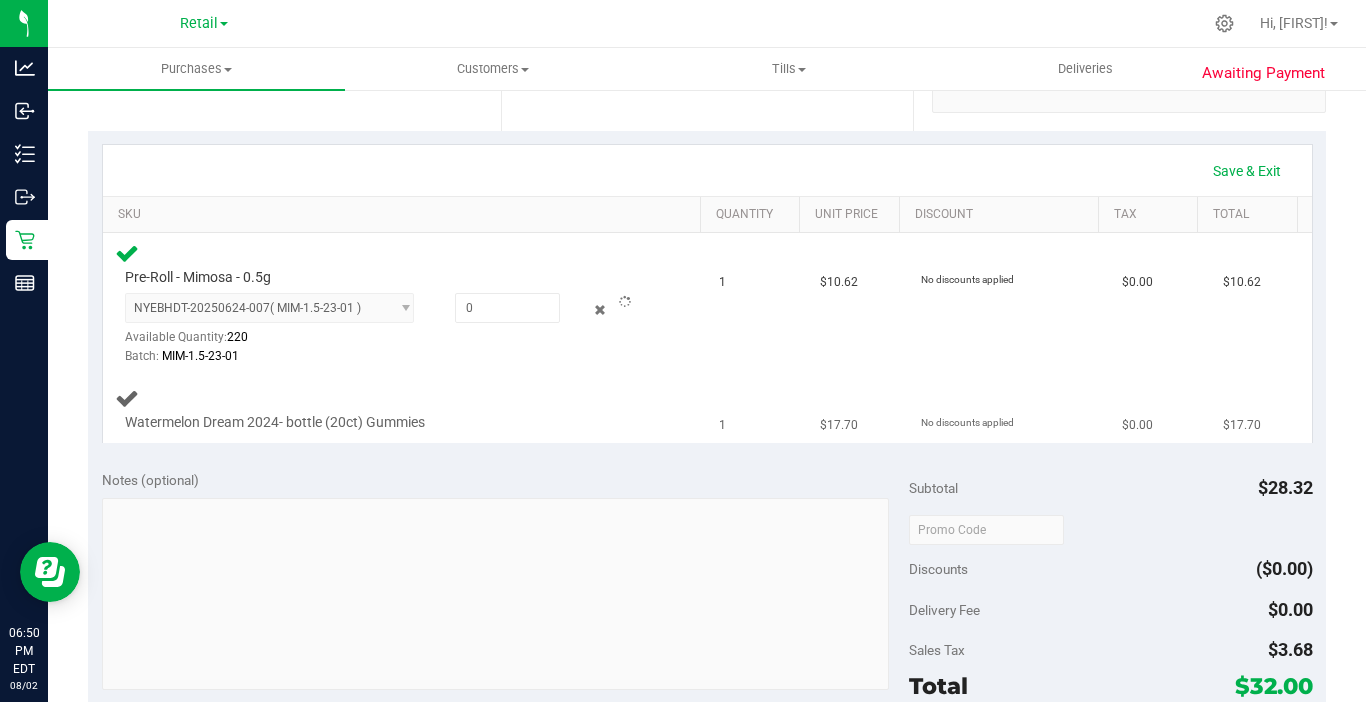 type on "1.0000" 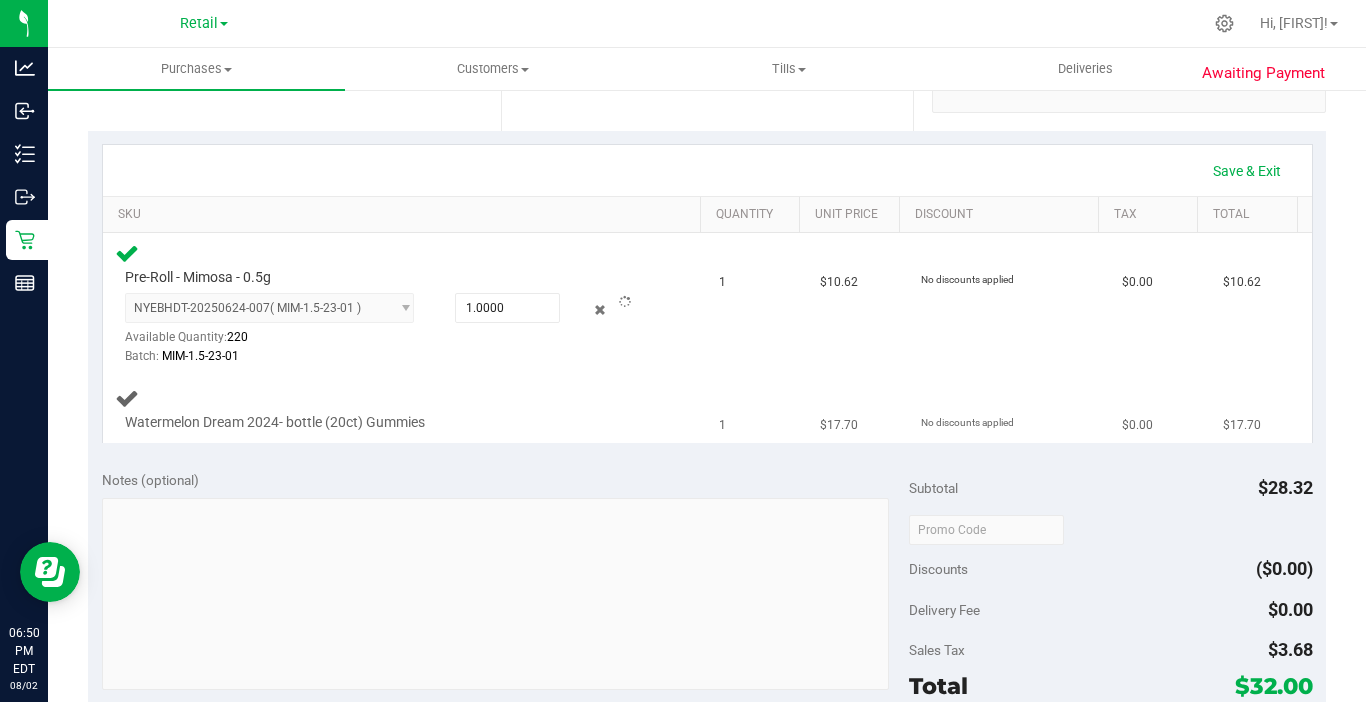 click on "Watermelon Dream 2024- bottle (20ct) Gummies" at bounding box center (405, 409) 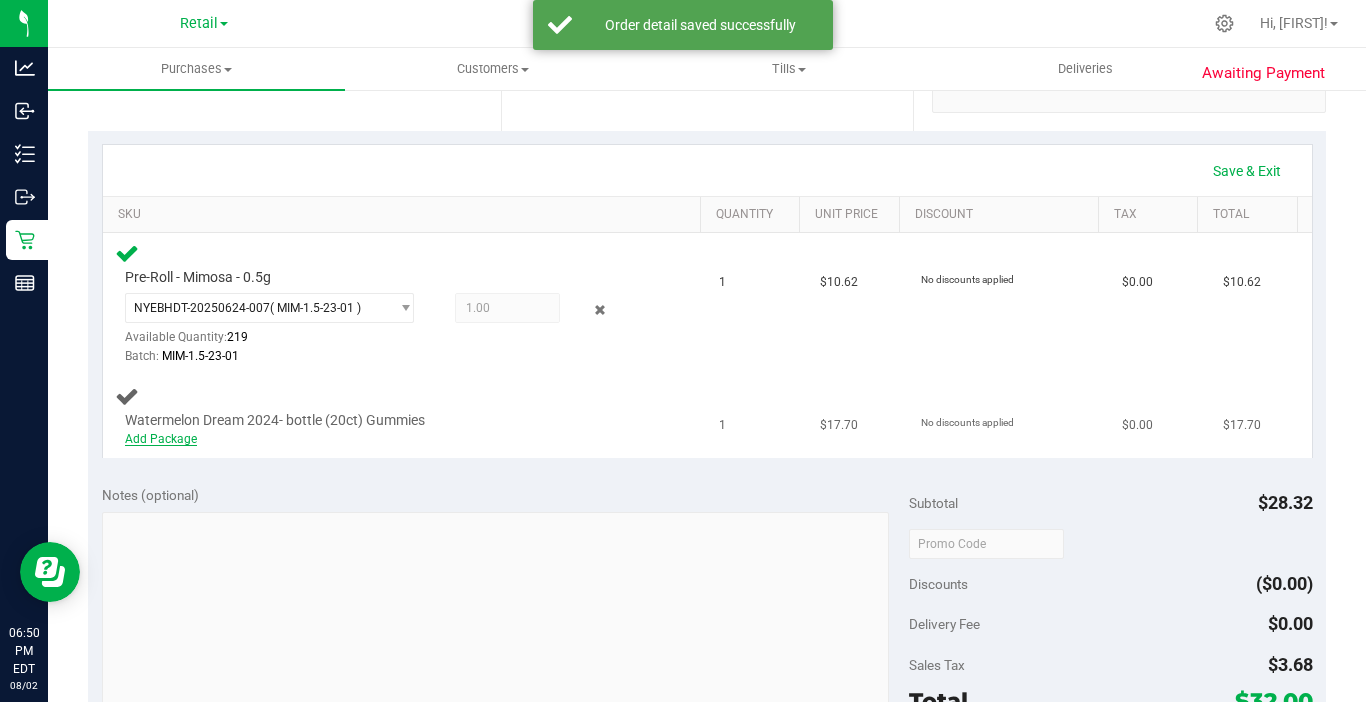 click on "Add Package" at bounding box center [161, 439] 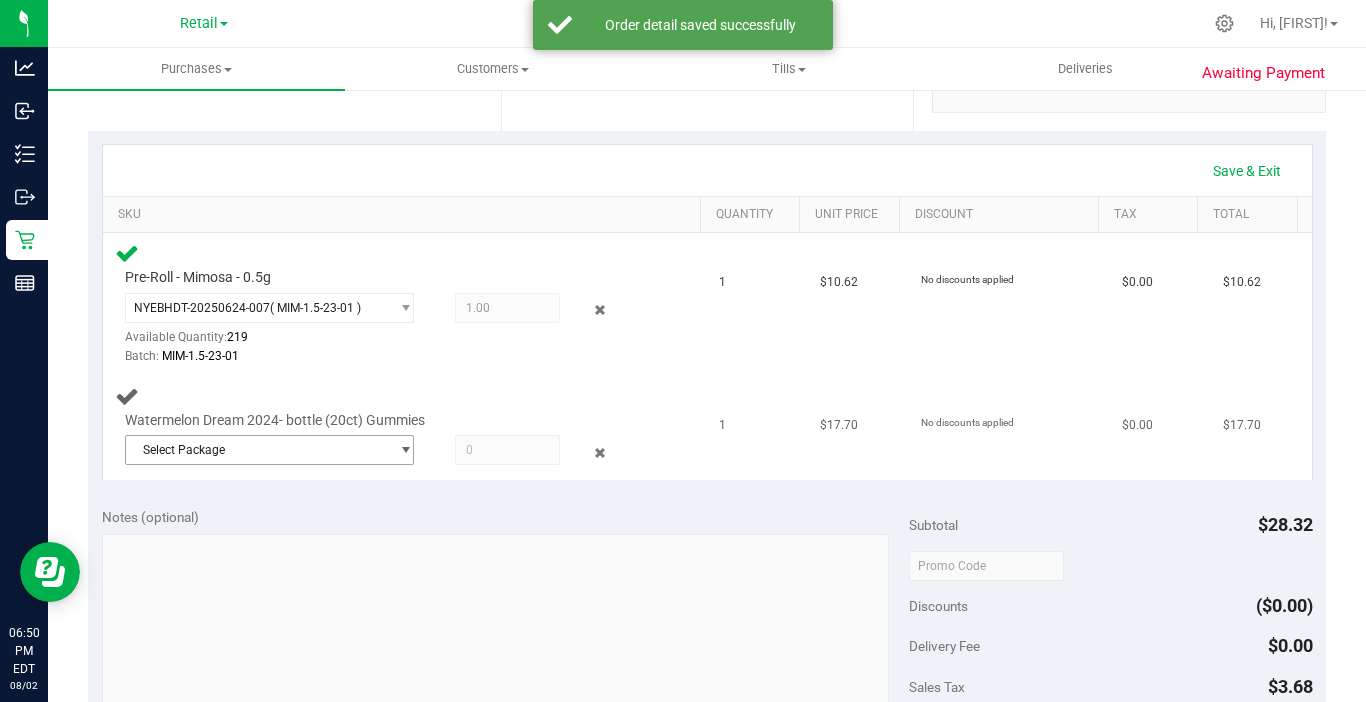 click on "Select Package" at bounding box center [257, 450] 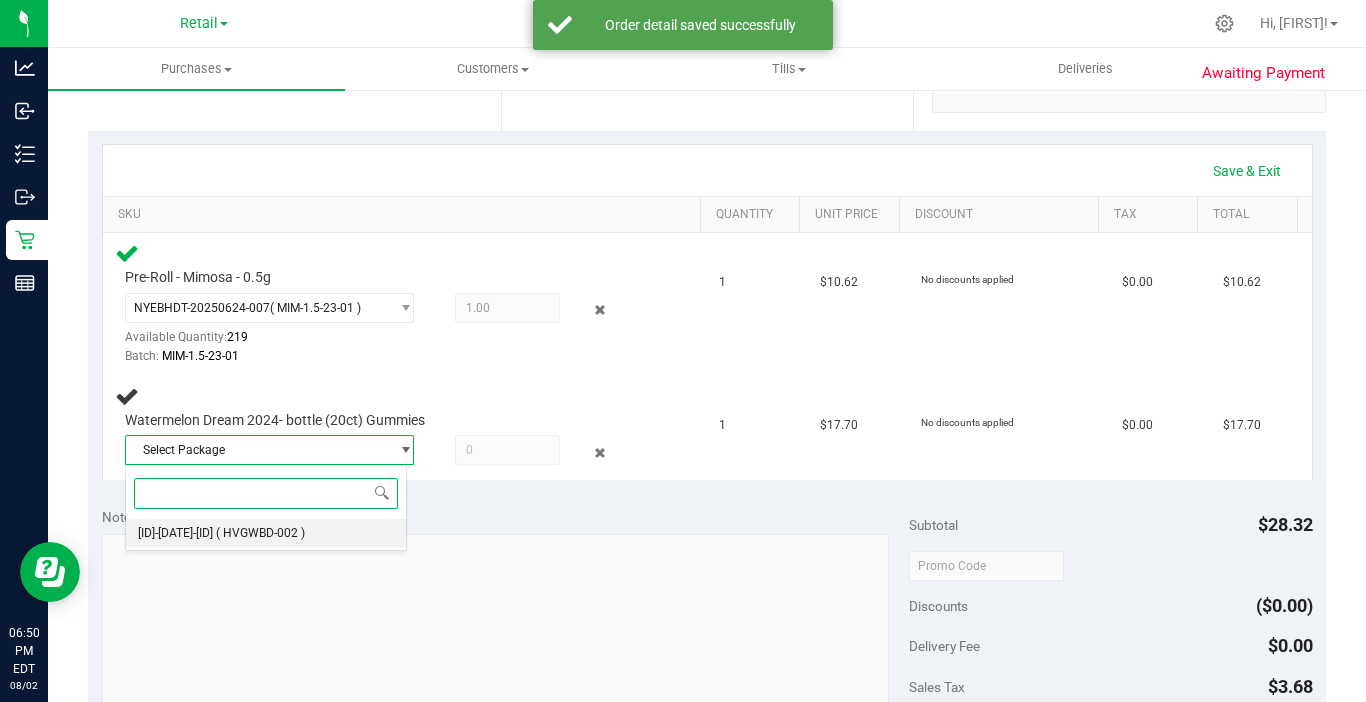 click on "[ID]-[DATE]-[ID]" at bounding box center [175, 533] 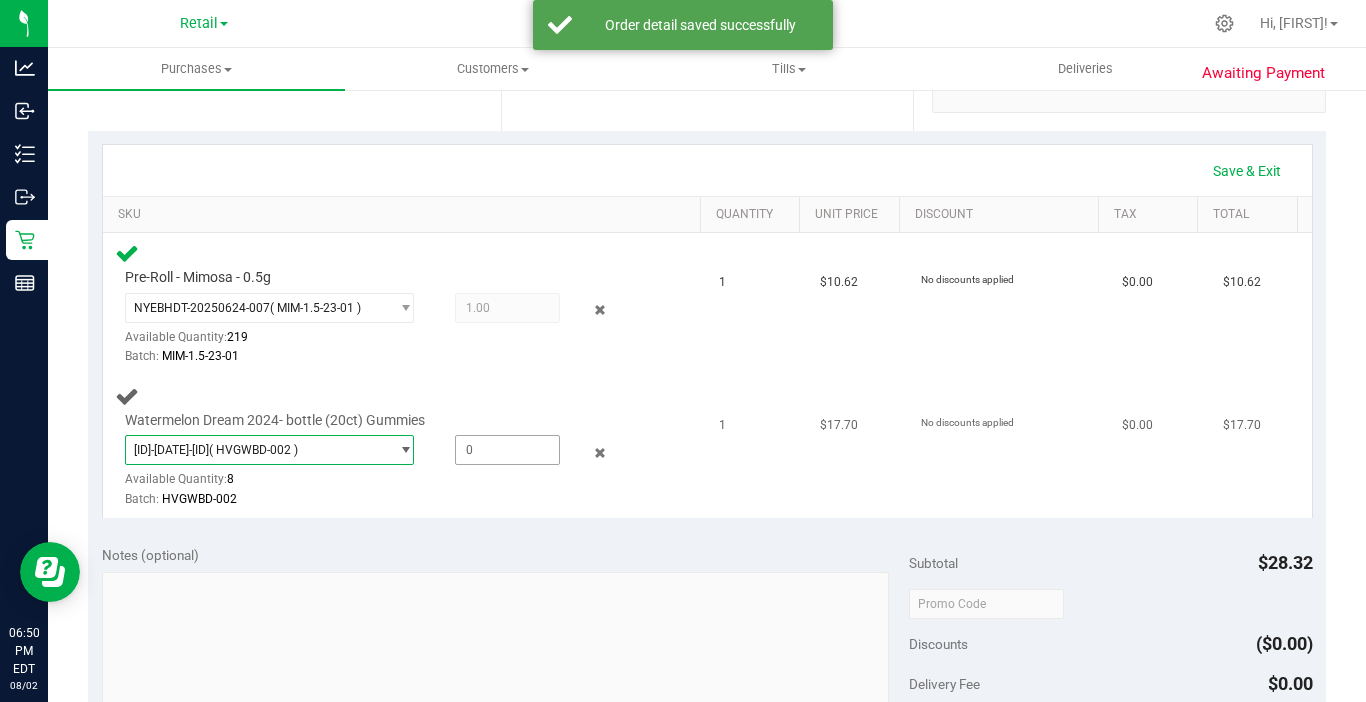 click at bounding box center (507, 450) 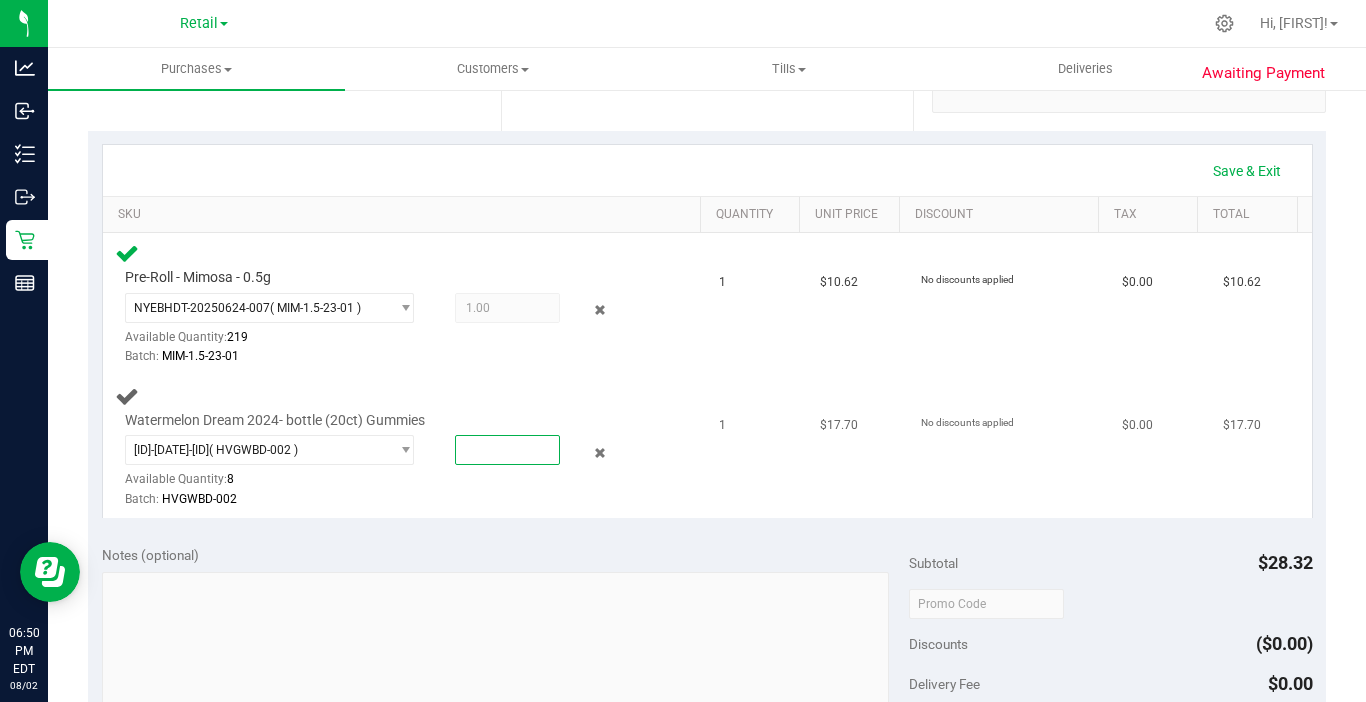 type on "1" 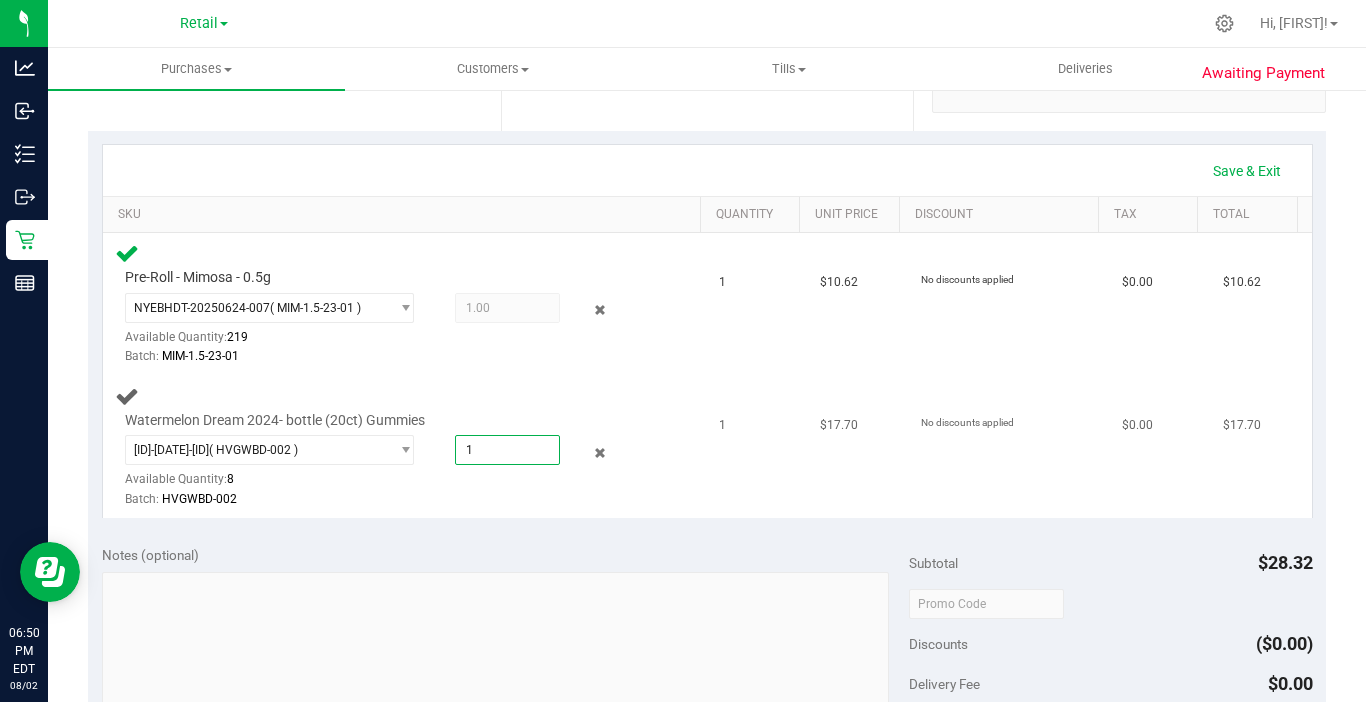 type on "1.0000" 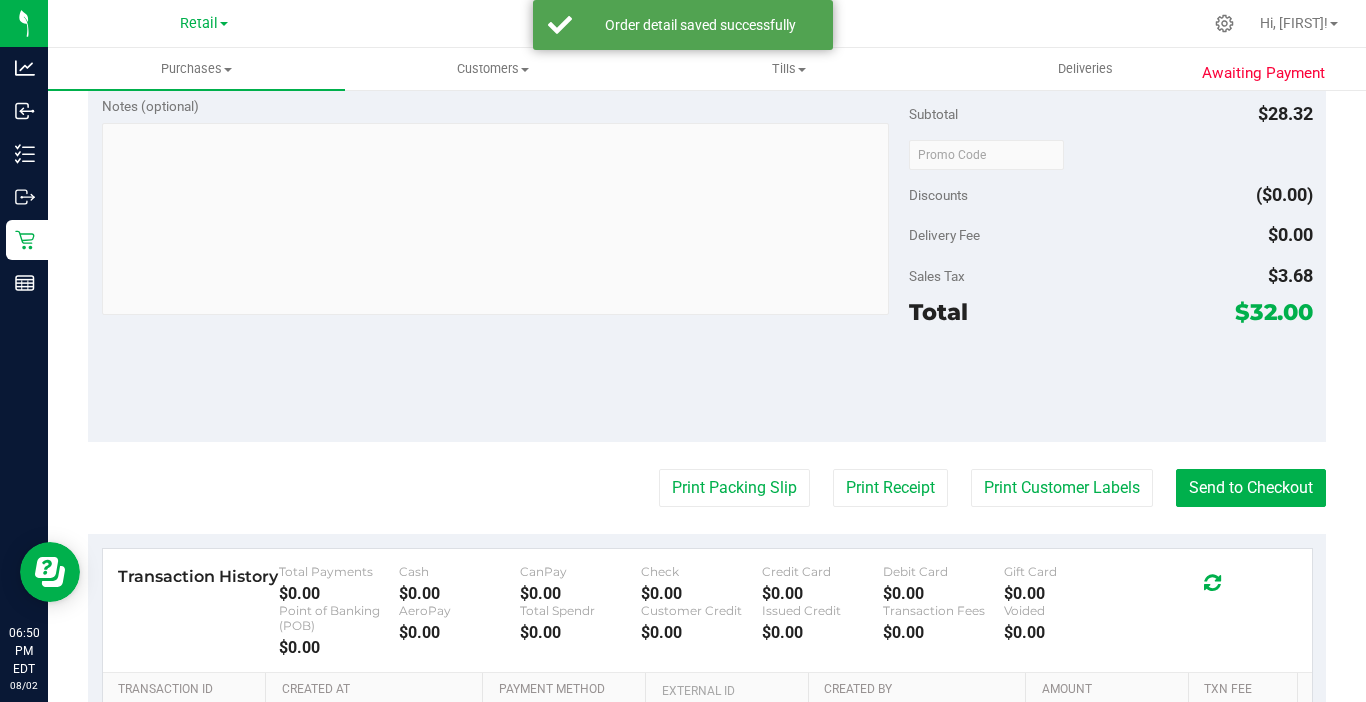 scroll, scrollTop: 900, scrollLeft: 0, axis: vertical 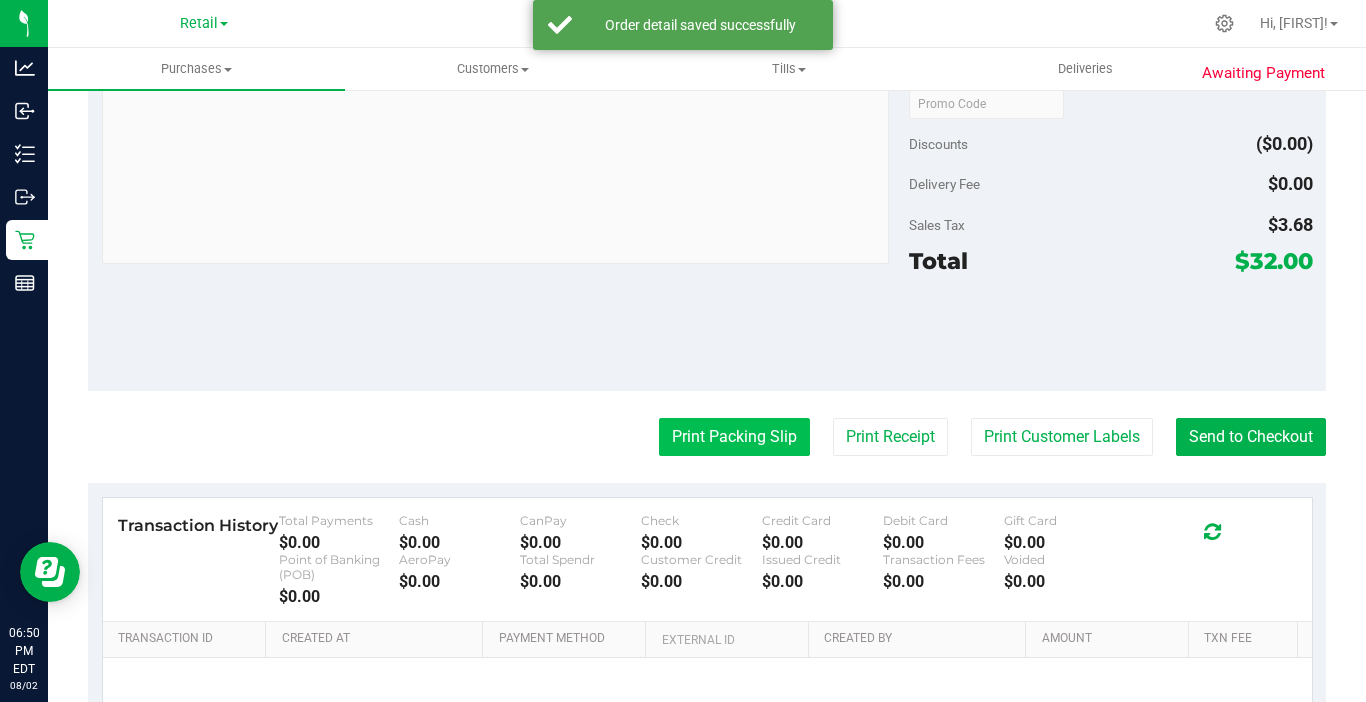 click on "Print Packing Slip" at bounding box center (734, 437) 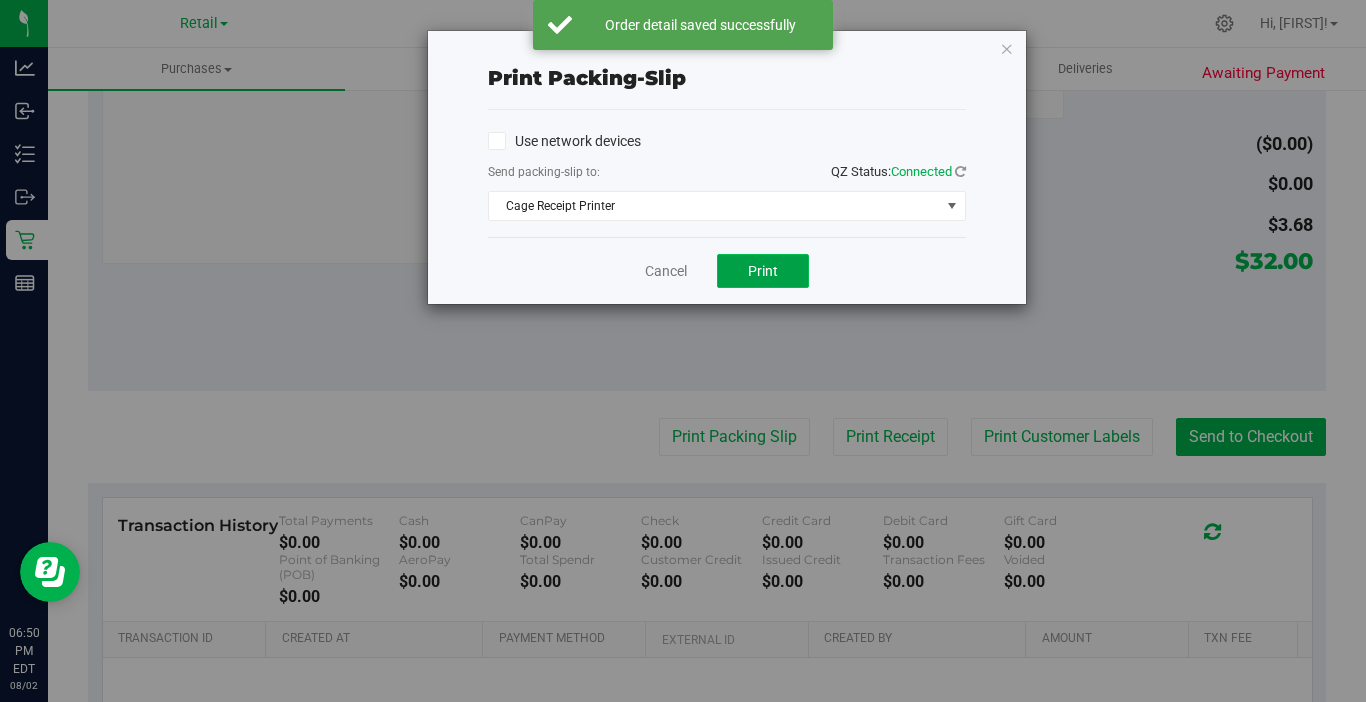 click on "Print" at bounding box center [763, 271] 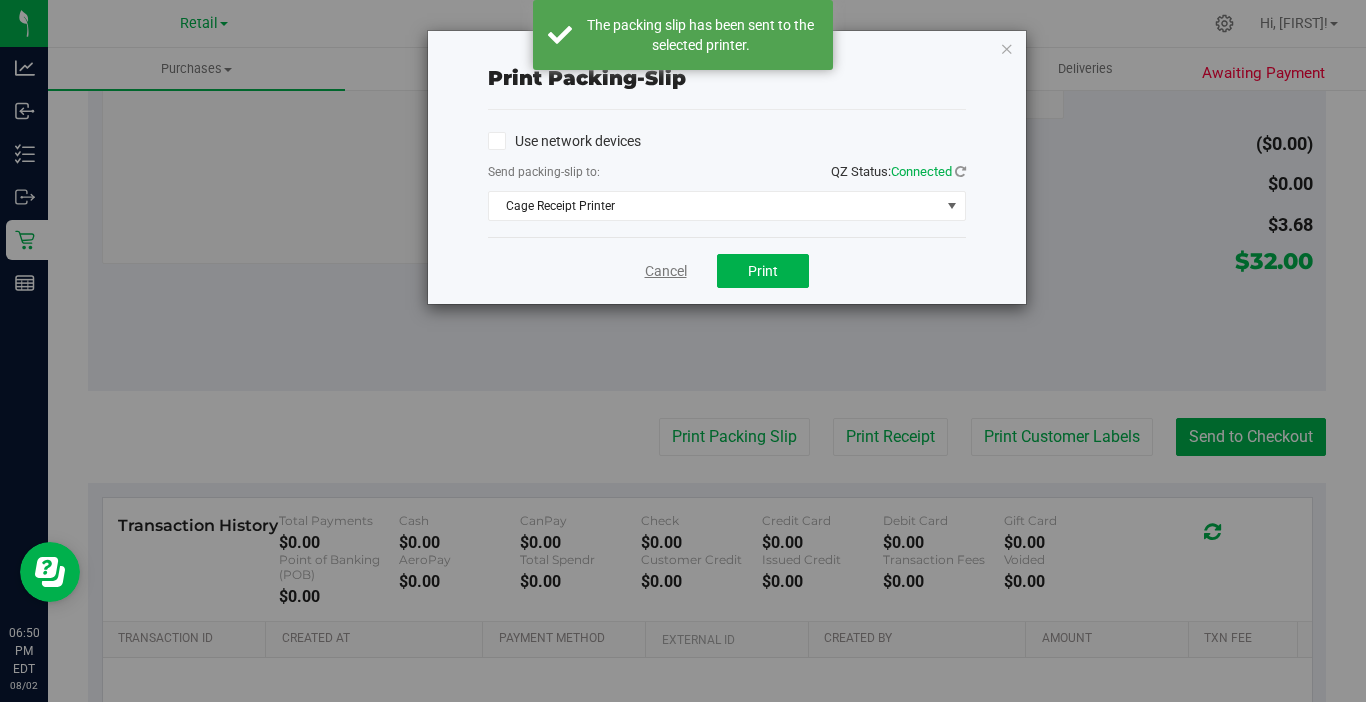 click on "Cancel" at bounding box center [666, 271] 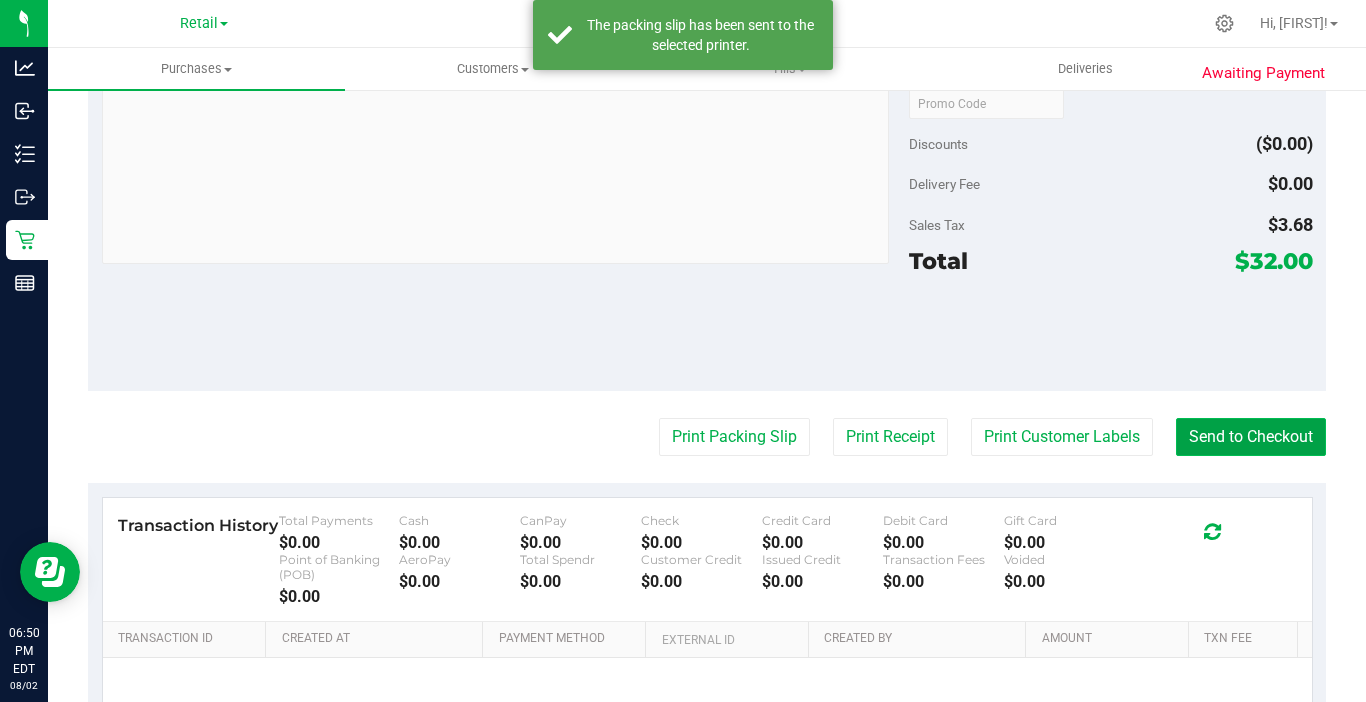 click on "Send to Checkout" at bounding box center [1251, 437] 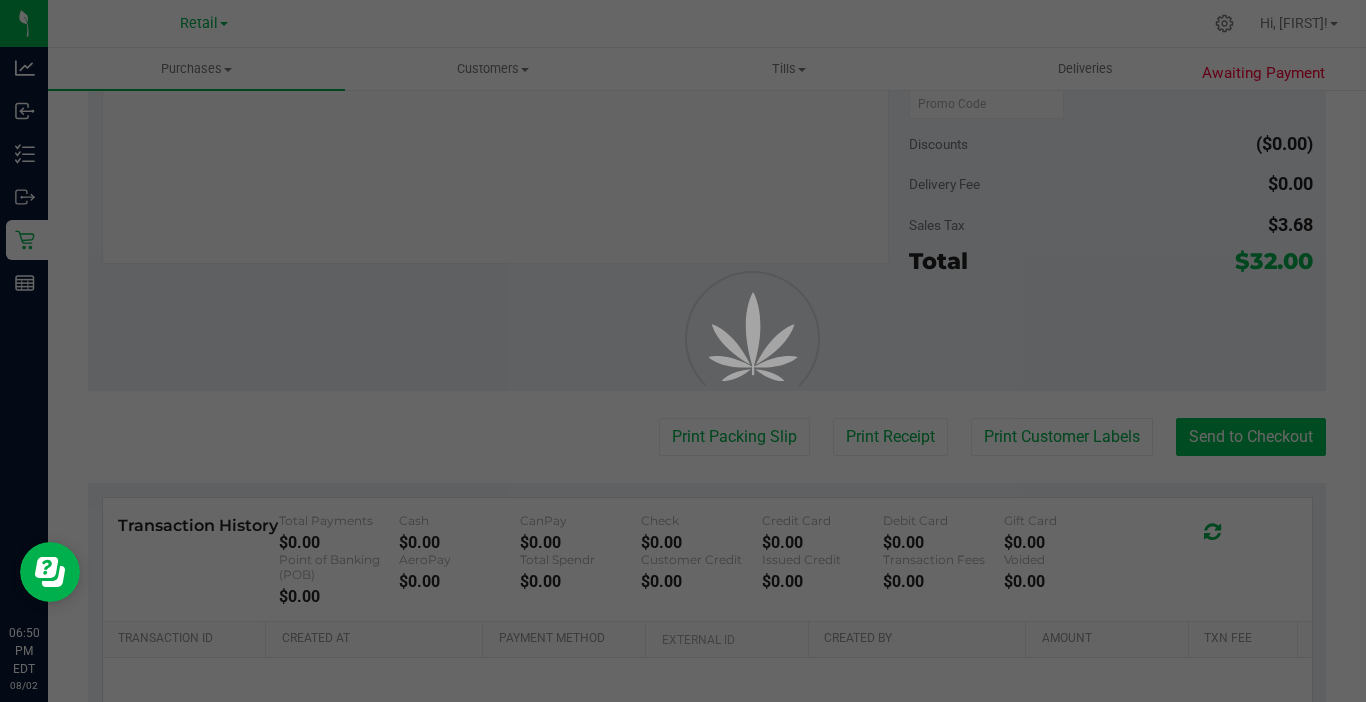 scroll, scrollTop: 0, scrollLeft: 0, axis: both 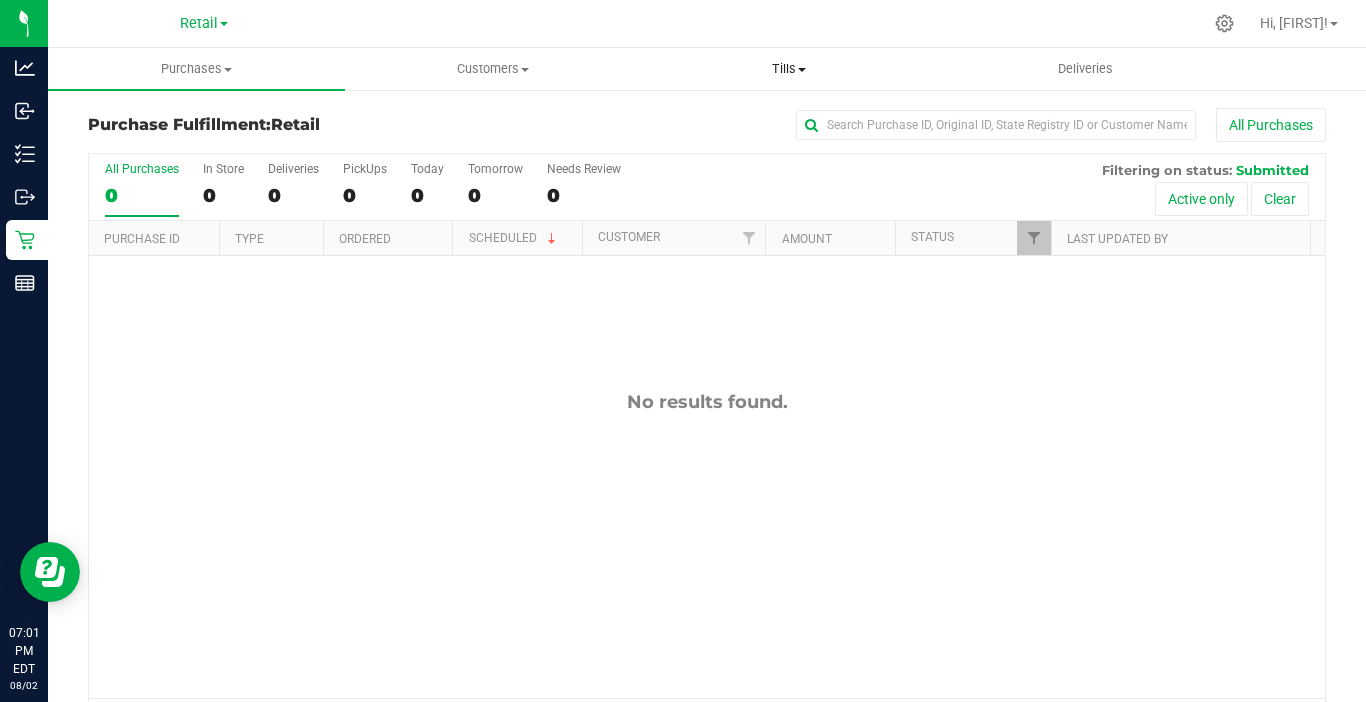 click on "Tills" at bounding box center [789, 69] 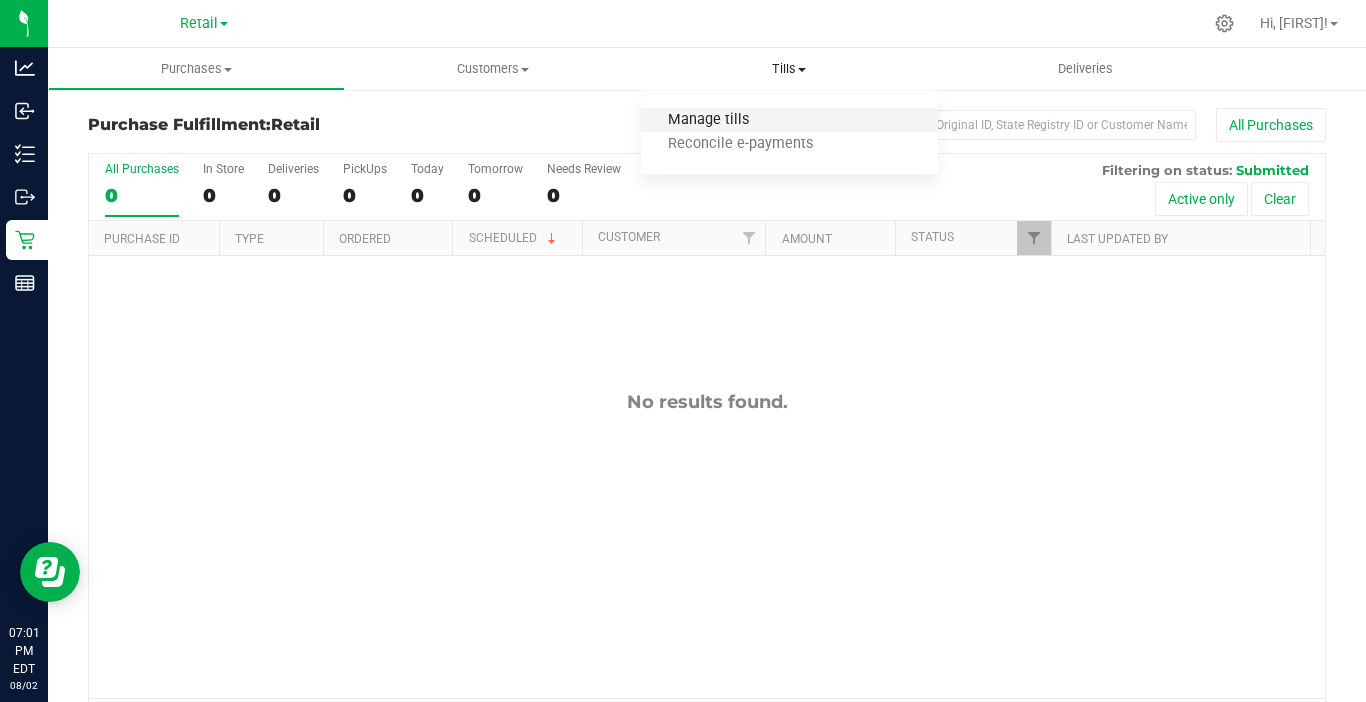 click on "Manage tills" at bounding box center [708, 120] 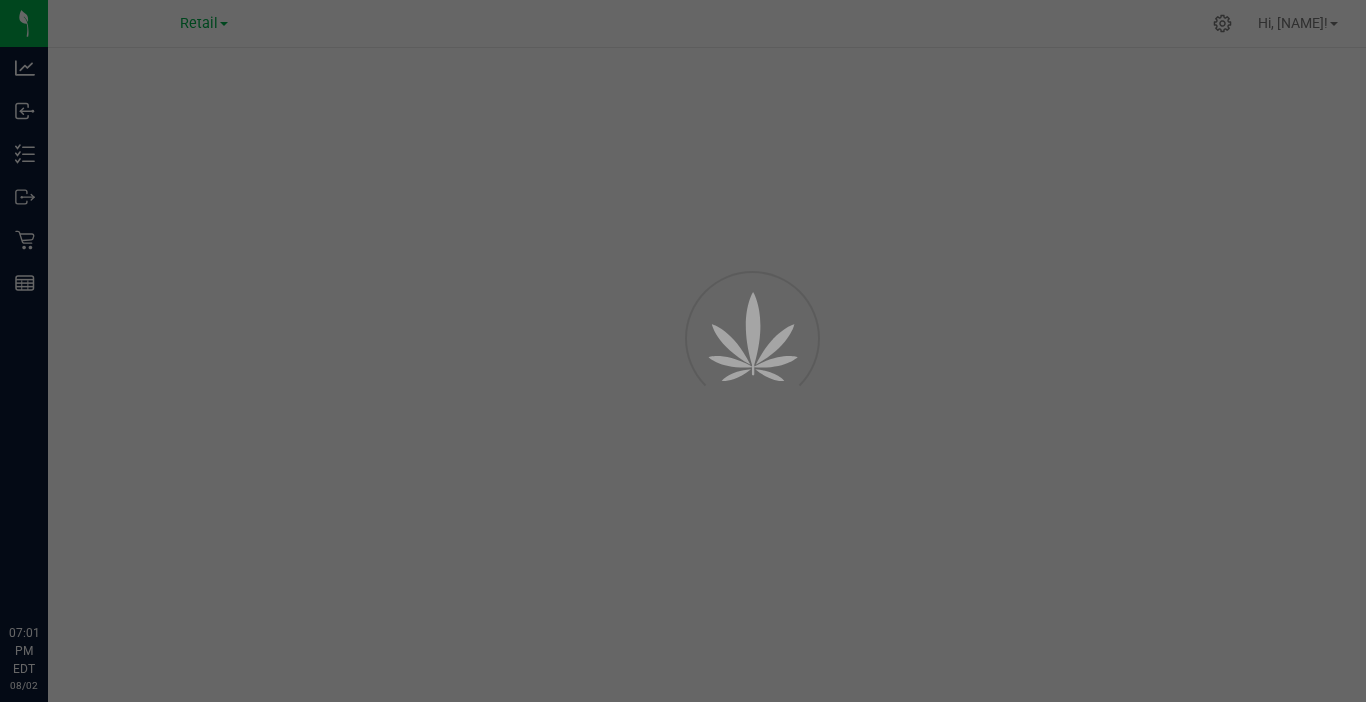 scroll, scrollTop: 0, scrollLeft: 0, axis: both 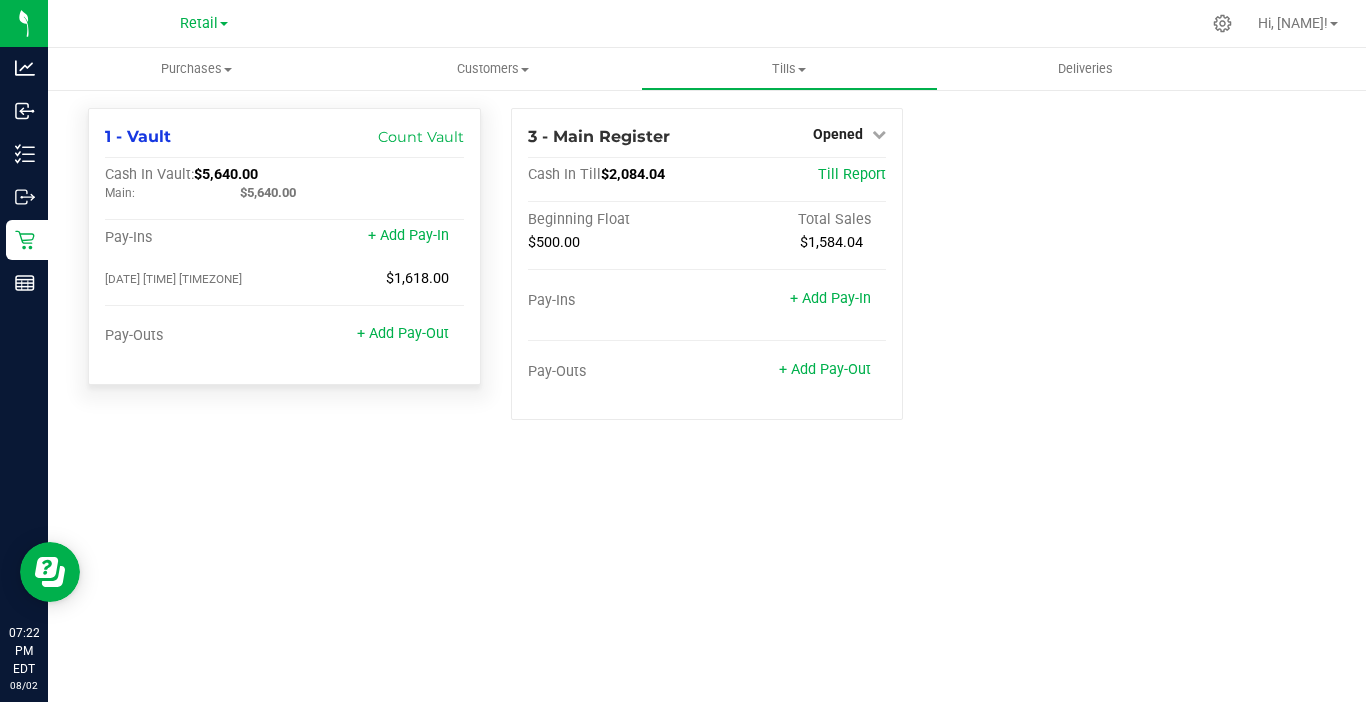 drag, startPoint x: 420, startPoint y: 287, endPoint x: 437, endPoint y: 262, distance: 30.232433 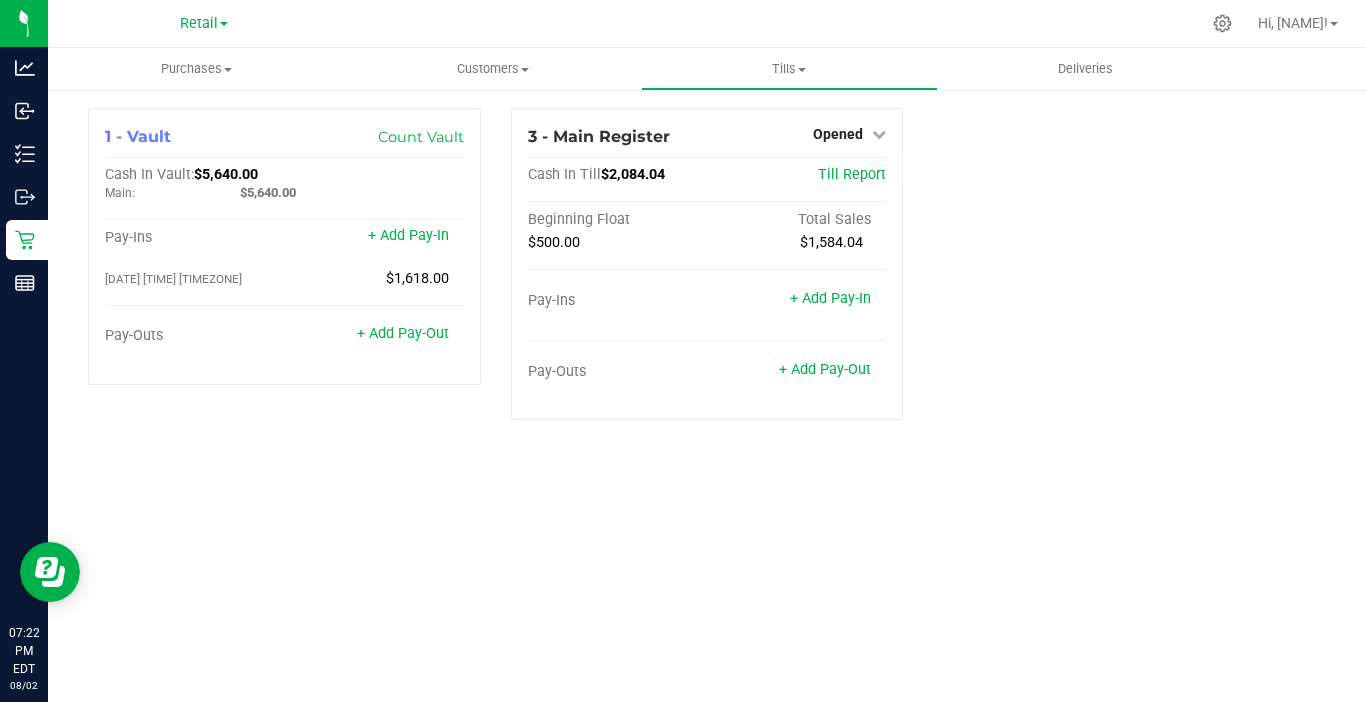 click on "Retail   Hi, Stephie!" at bounding box center [707, 24] 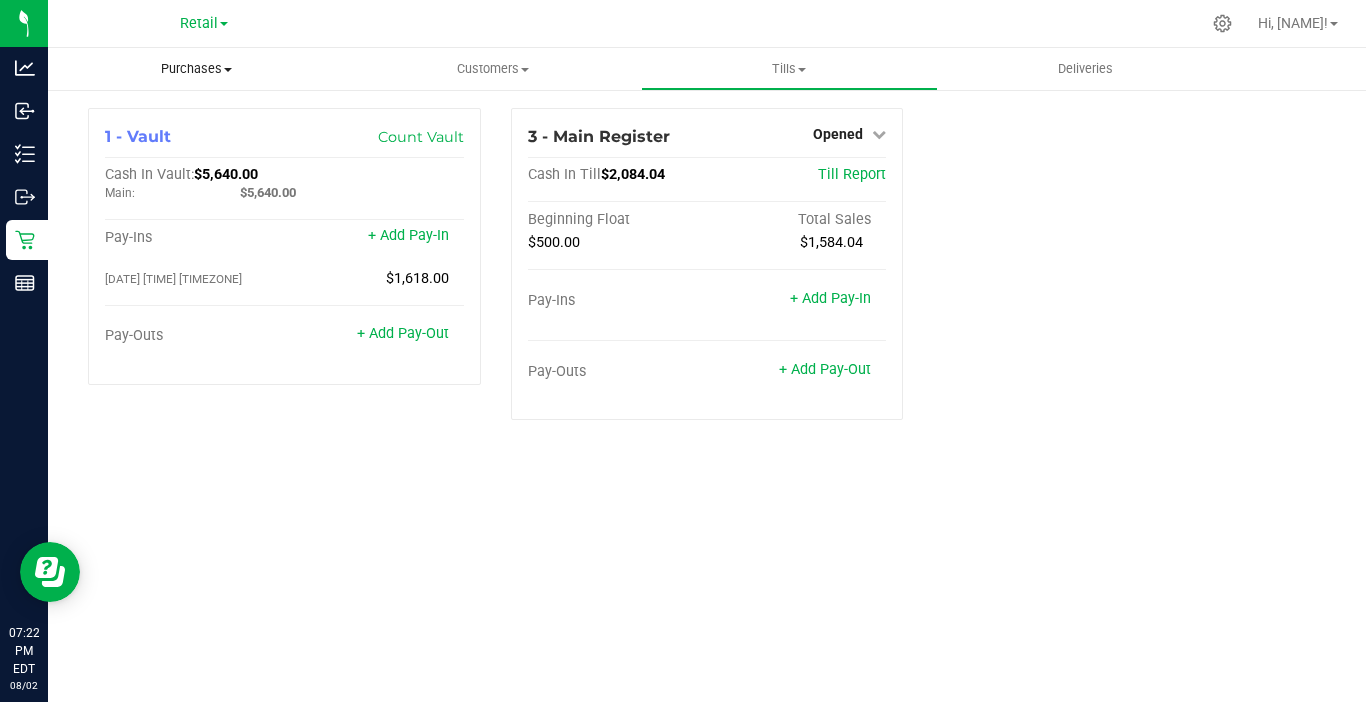 click on "Purchases
Summary of purchases
Fulfillment
All purchases" at bounding box center (196, 69) 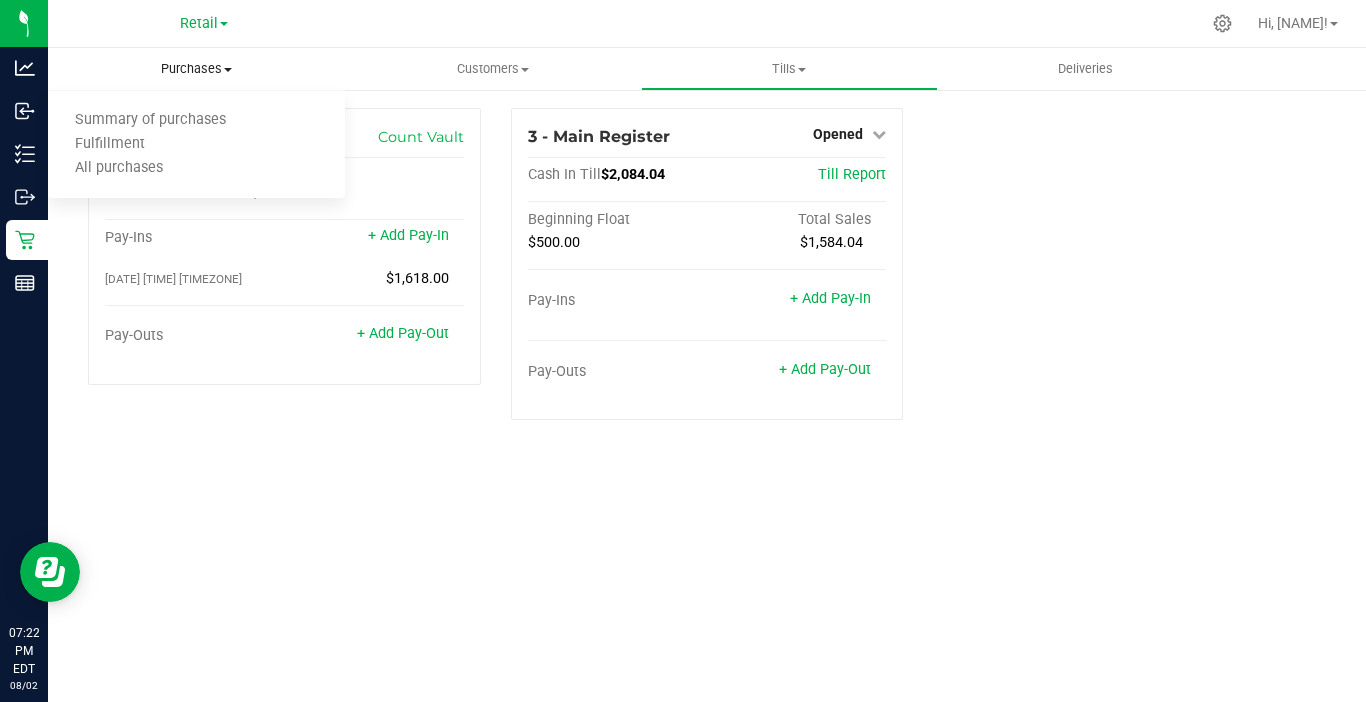 click on "Purchases
Summary of purchases
Fulfillment
All purchases" at bounding box center (196, 69) 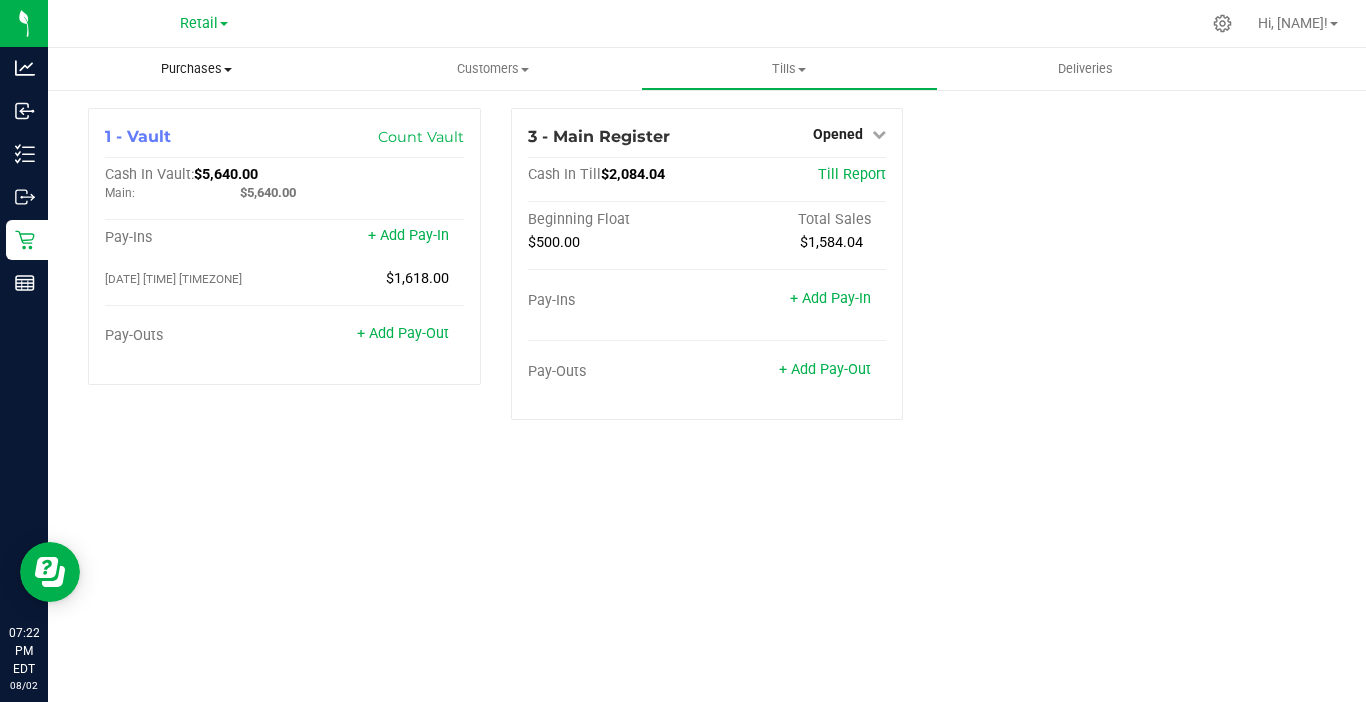 click on "Purchases" at bounding box center [196, 69] 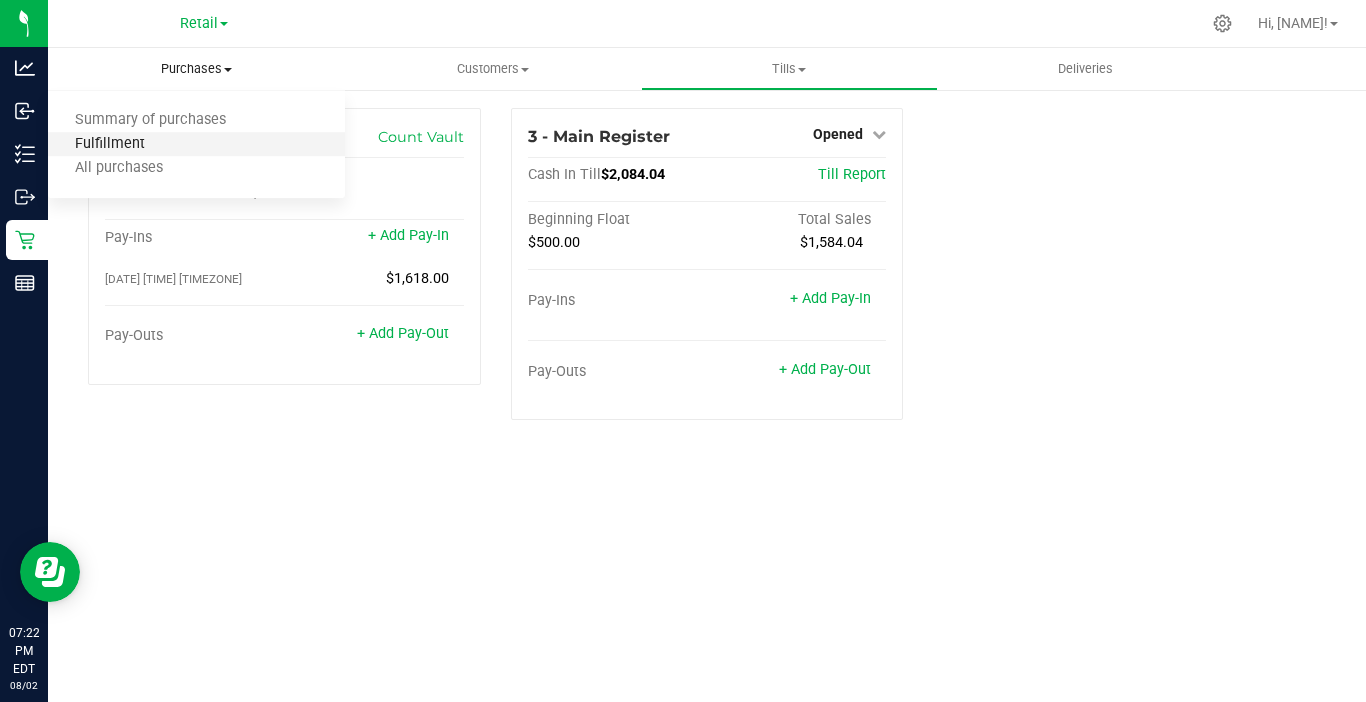 click on "Fulfillment" at bounding box center [110, 144] 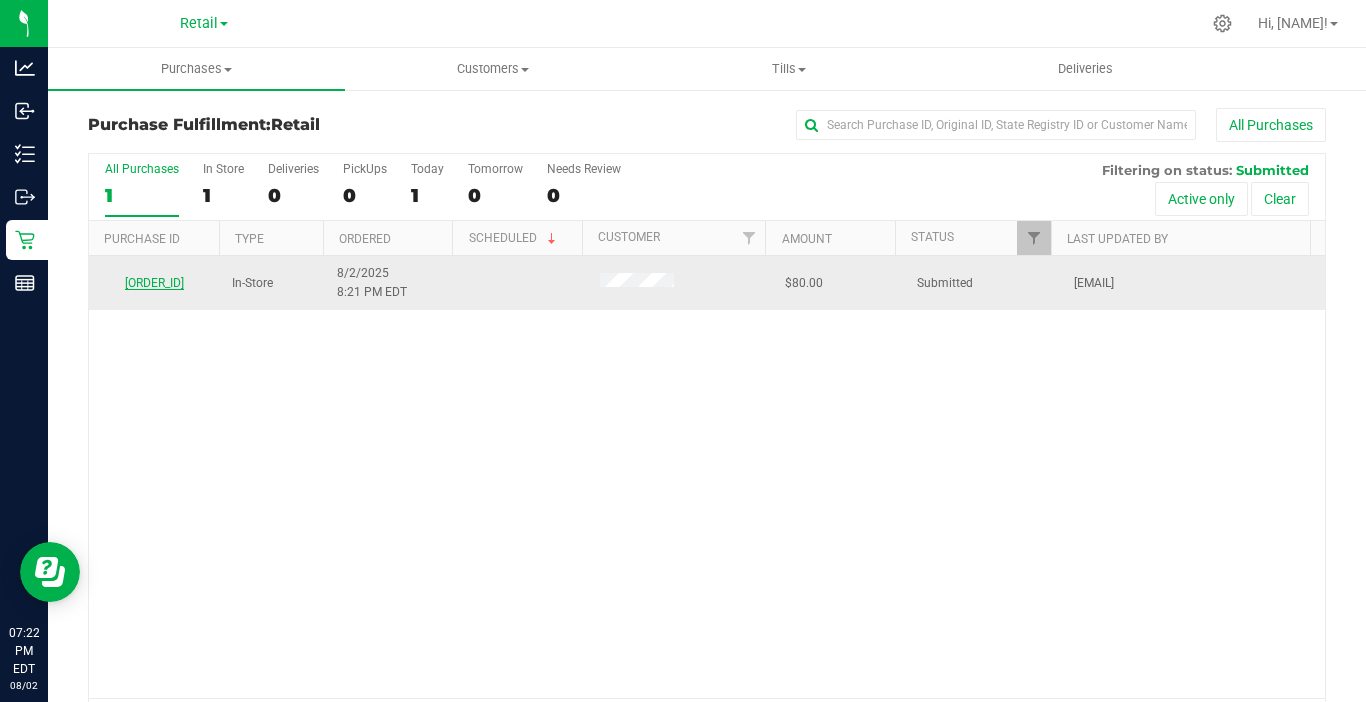 click on "00000821" at bounding box center (154, 283) 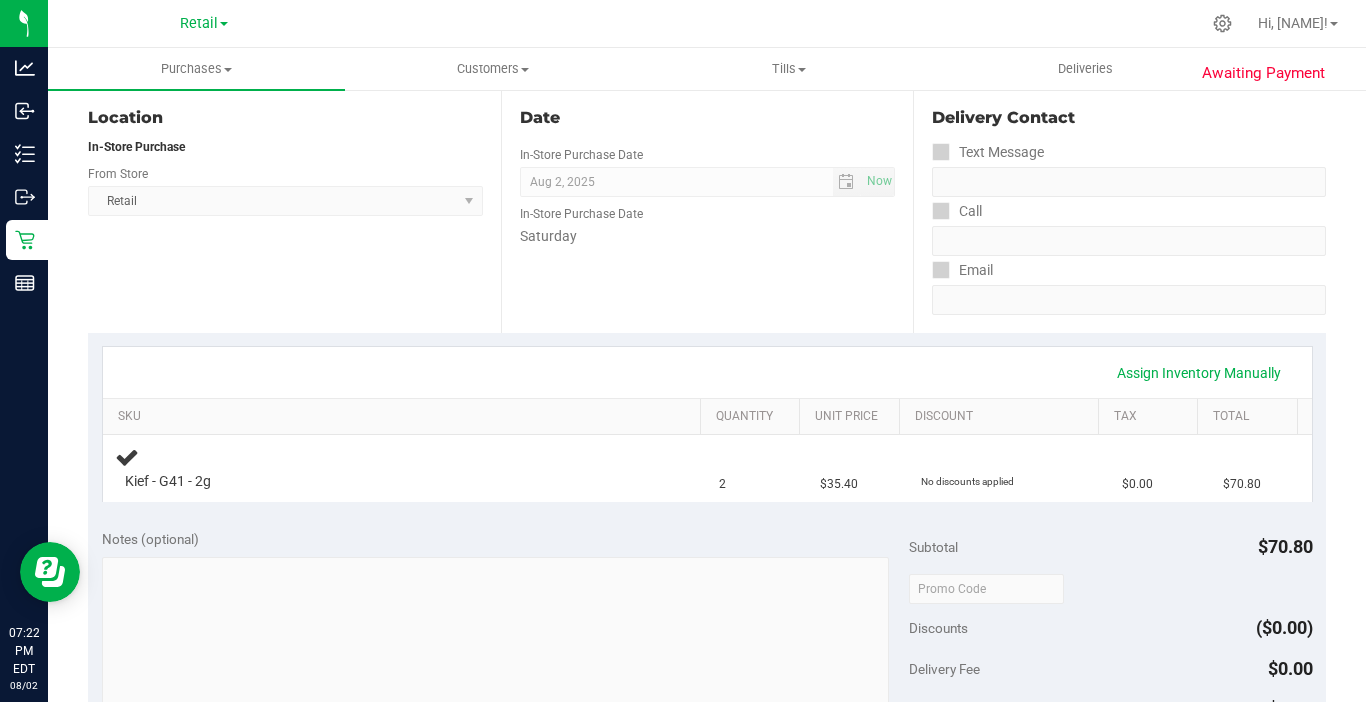 scroll, scrollTop: 200, scrollLeft: 0, axis: vertical 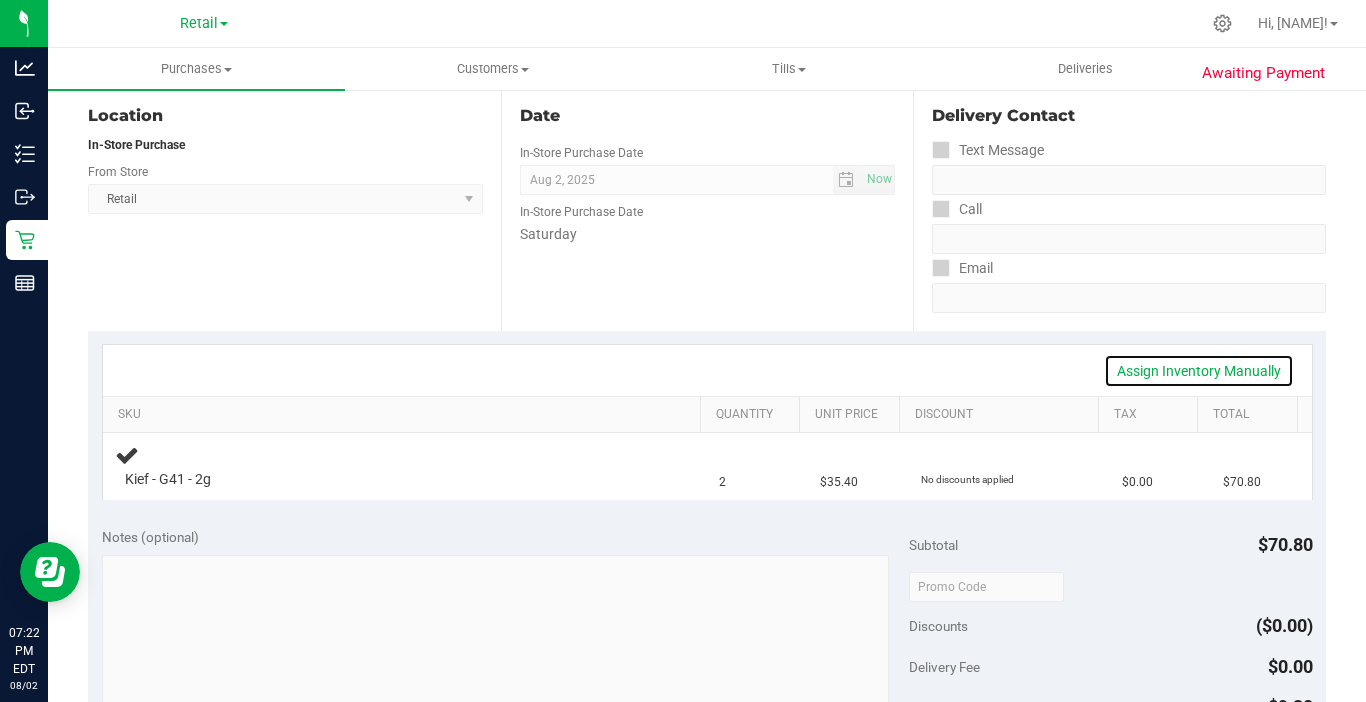 click on "Assign Inventory Manually" at bounding box center (1199, 371) 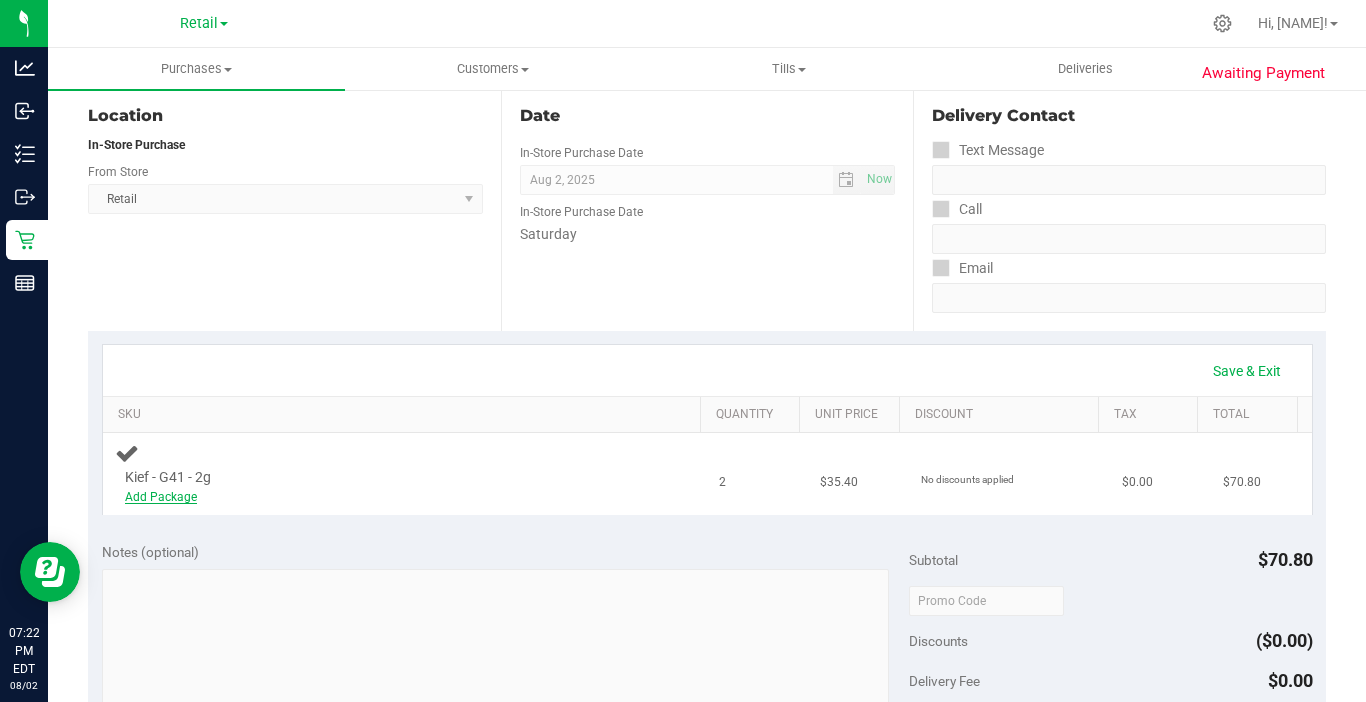 click on "Add Package" at bounding box center (161, 497) 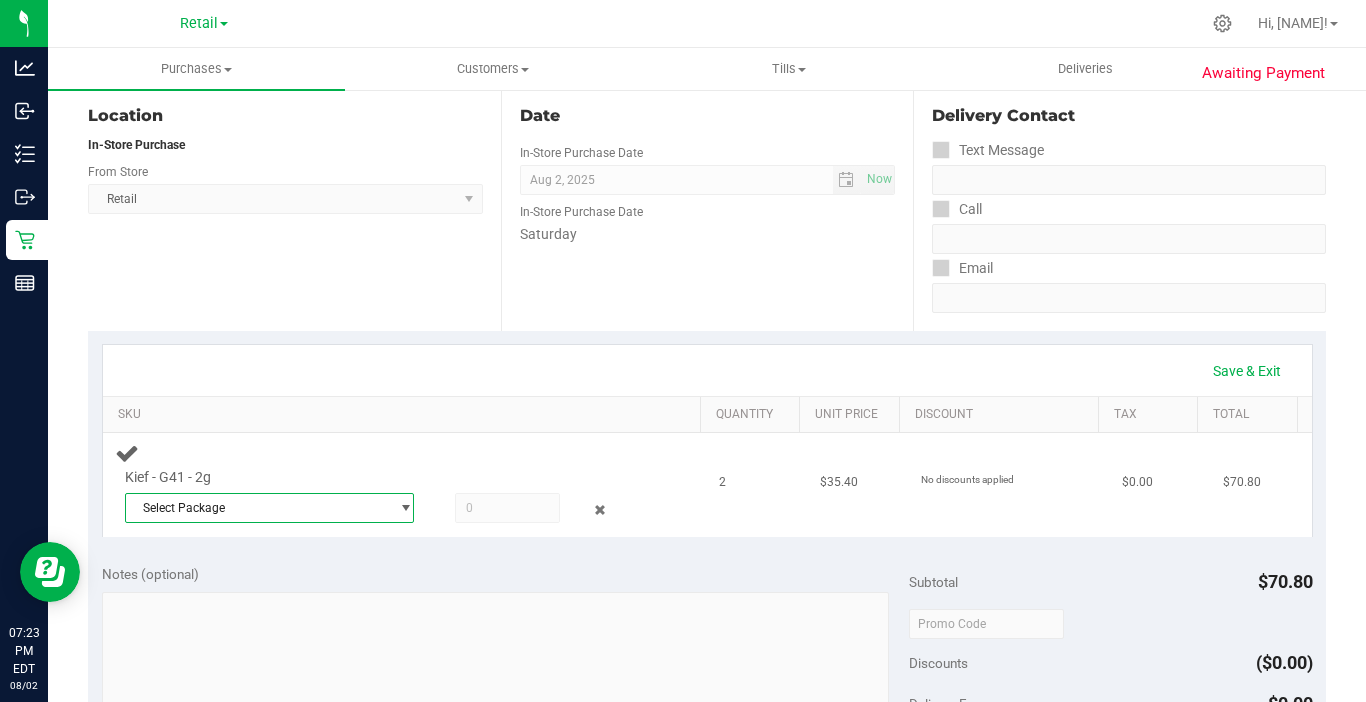 click on "Select Package" at bounding box center (257, 508) 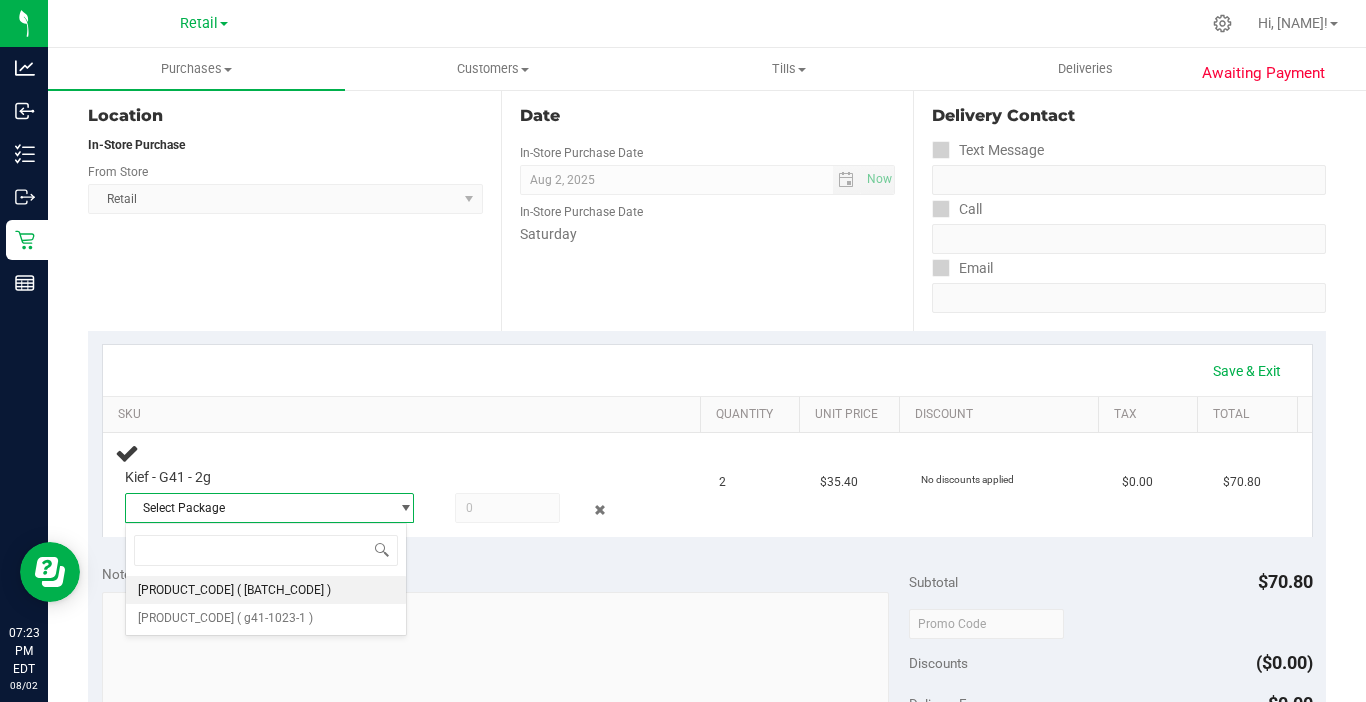click on "(
G41-1023-1
)" at bounding box center (284, 590) 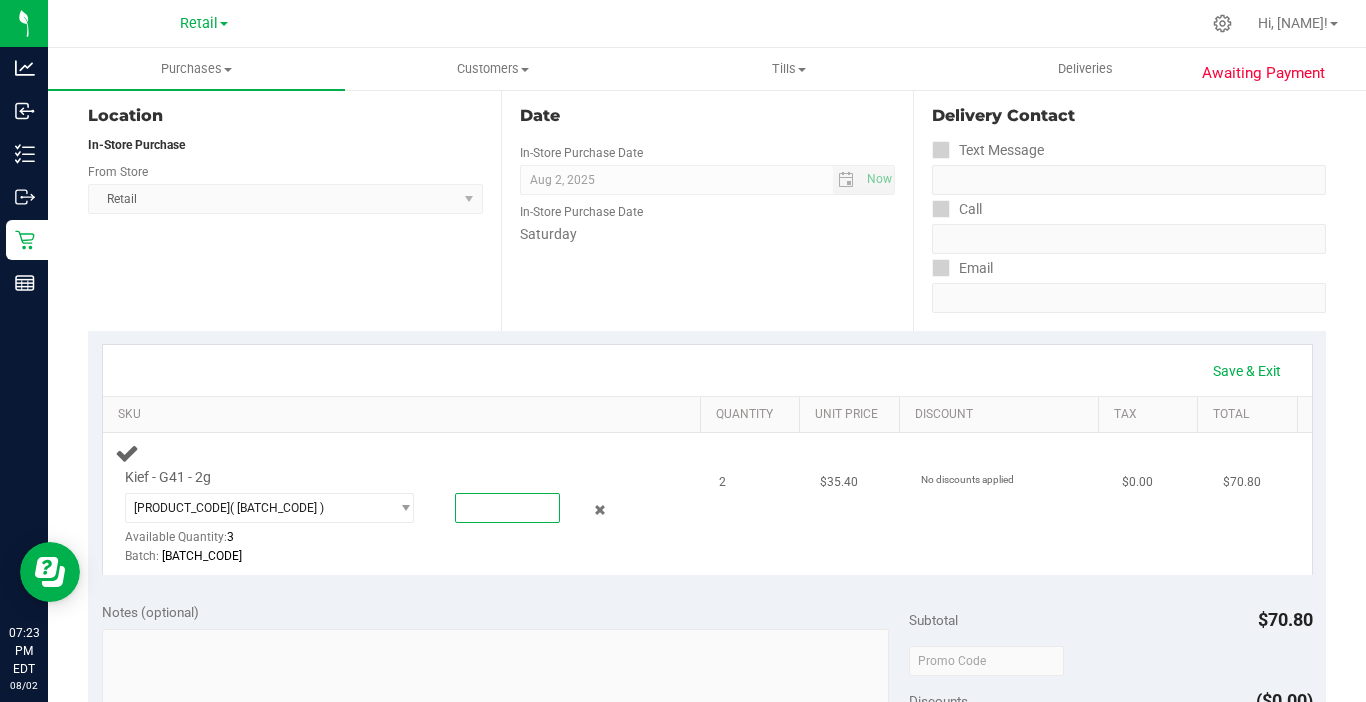 click at bounding box center (507, 508) 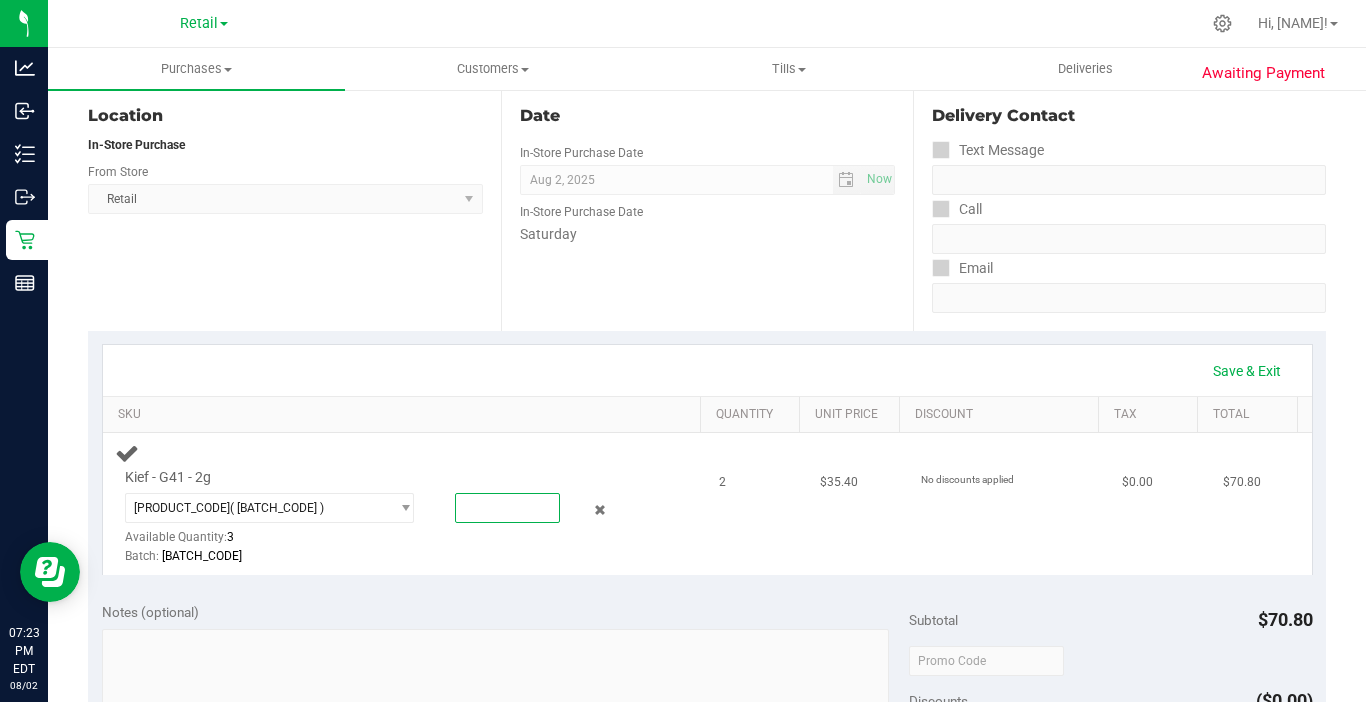 type on "1" 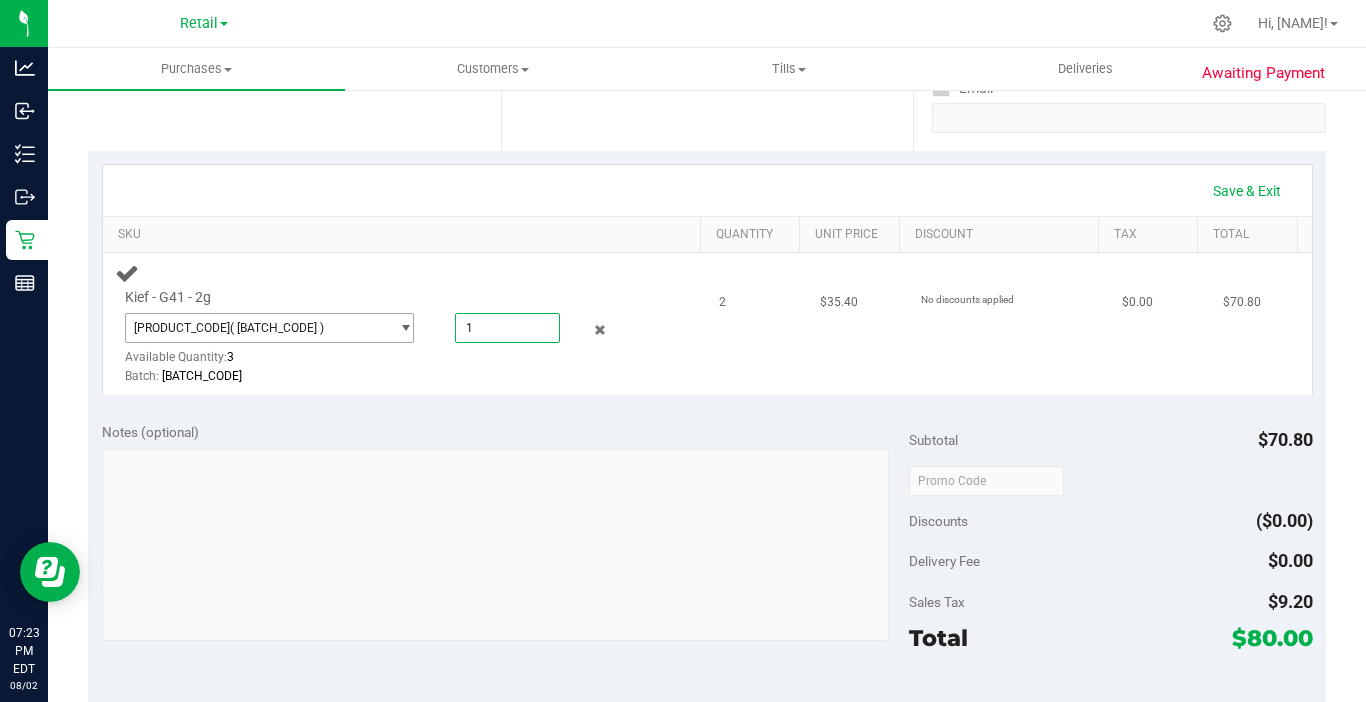scroll, scrollTop: 400, scrollLeft: 0, axis: vertical 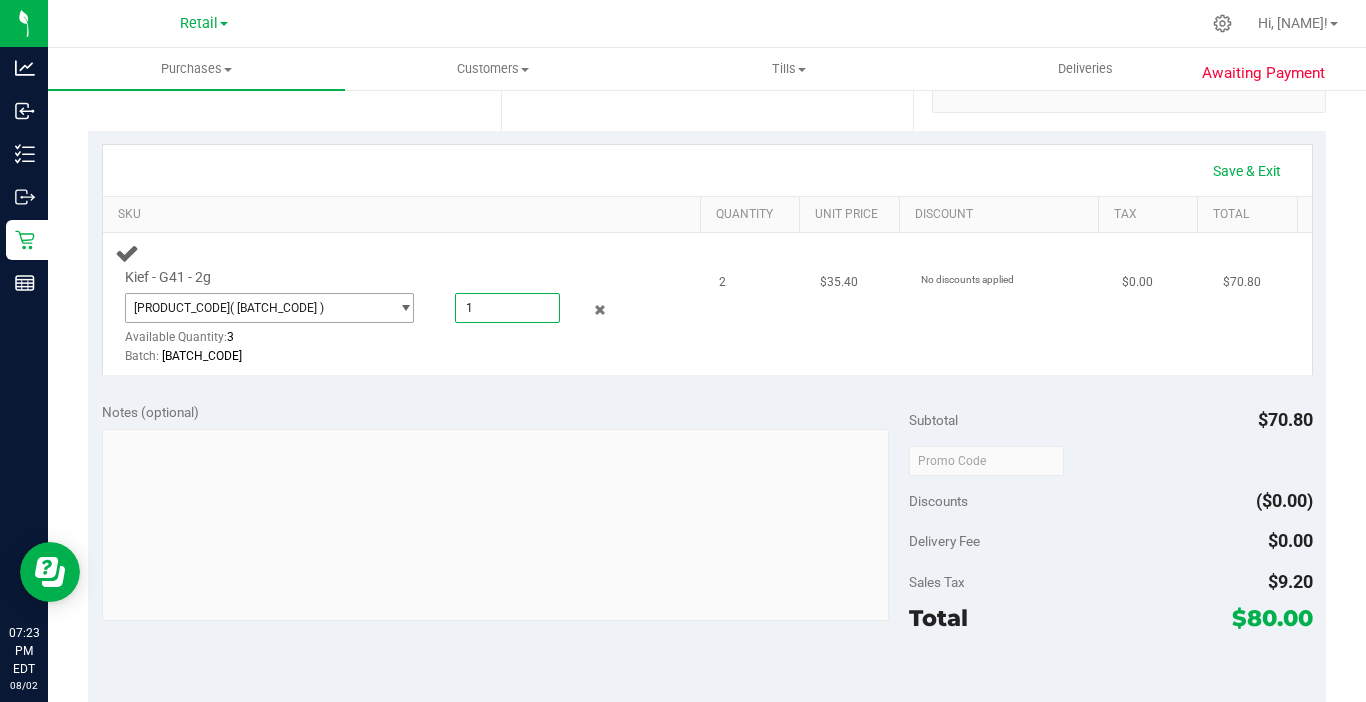 type on "1.0000" 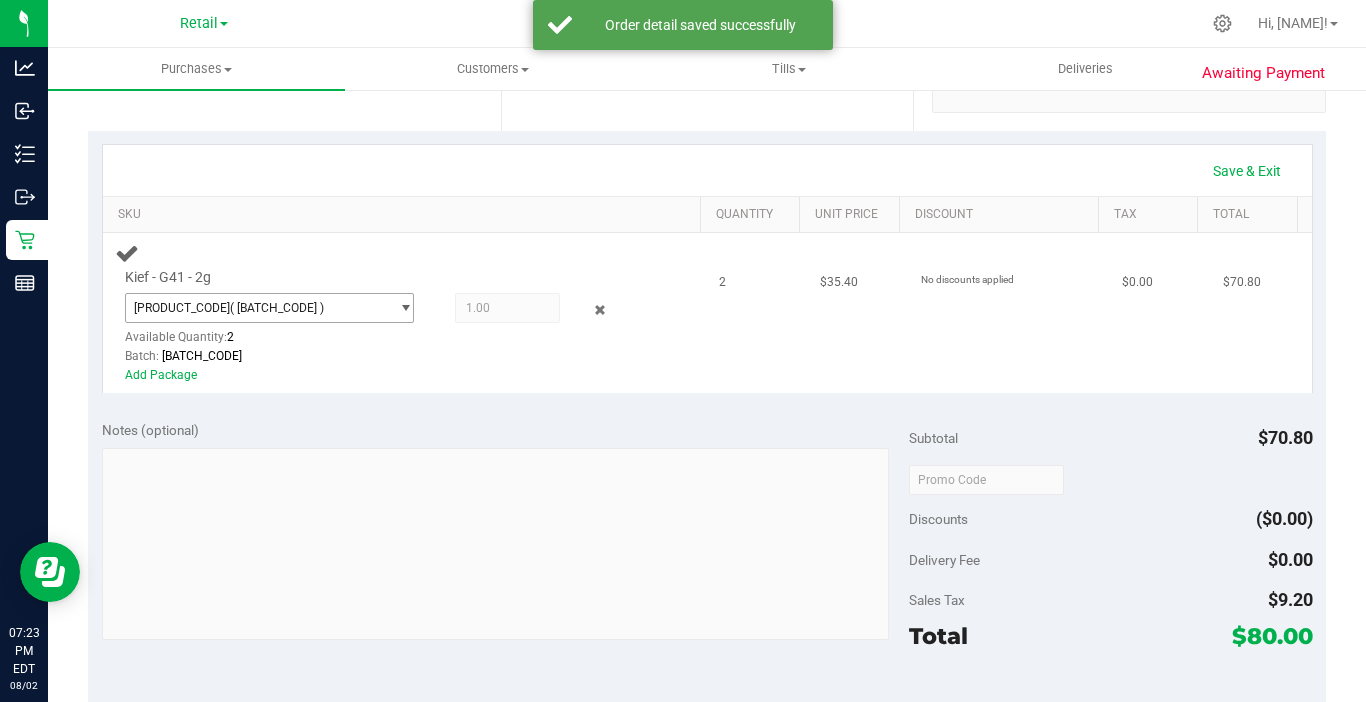 click at bounding box center [405, 308] 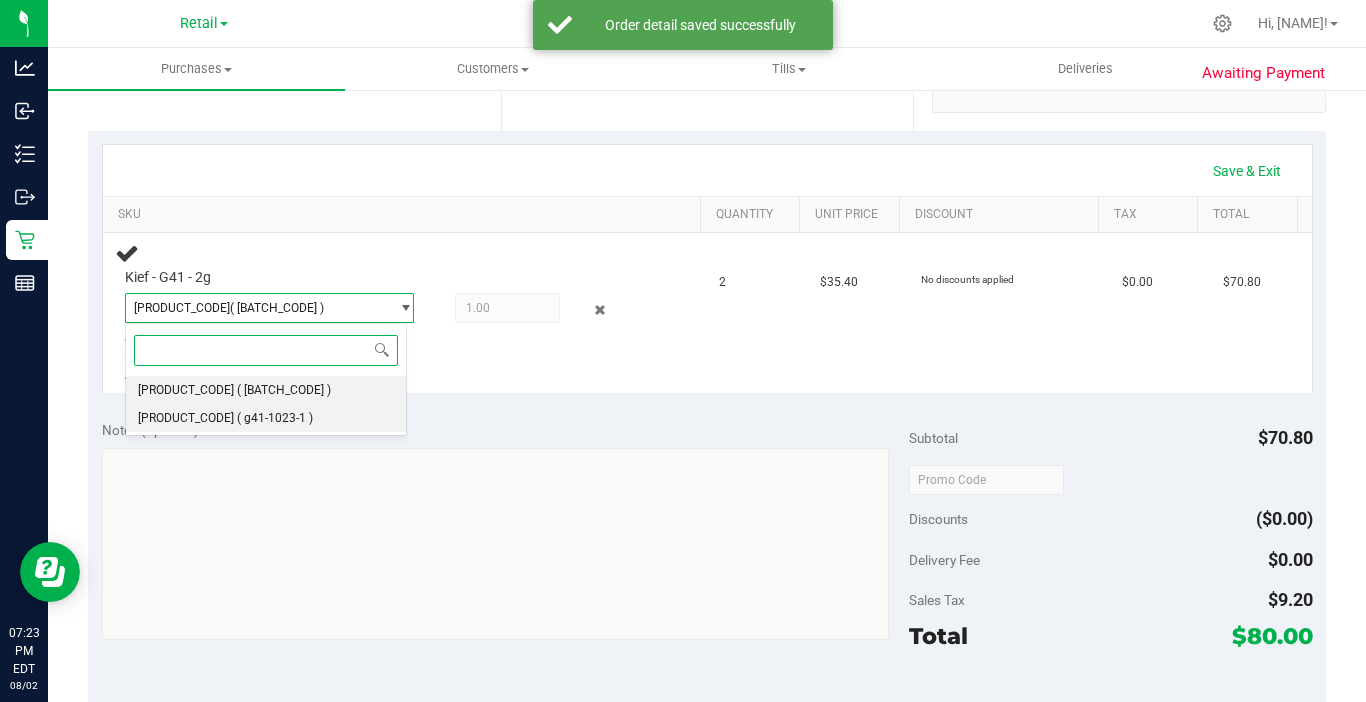 click on "(
g41-1023-1
)" at bounding box center [275, 418] 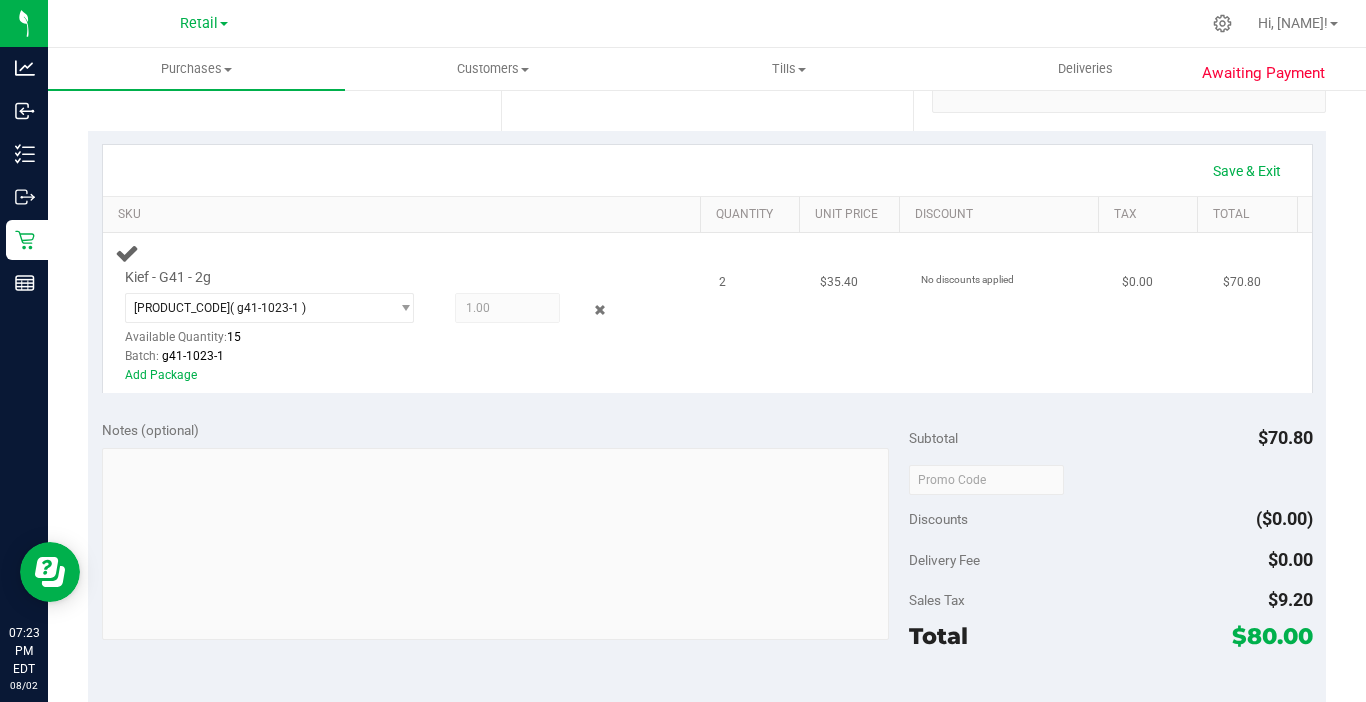click on "1.00 1" at bounding box center [507, 308] 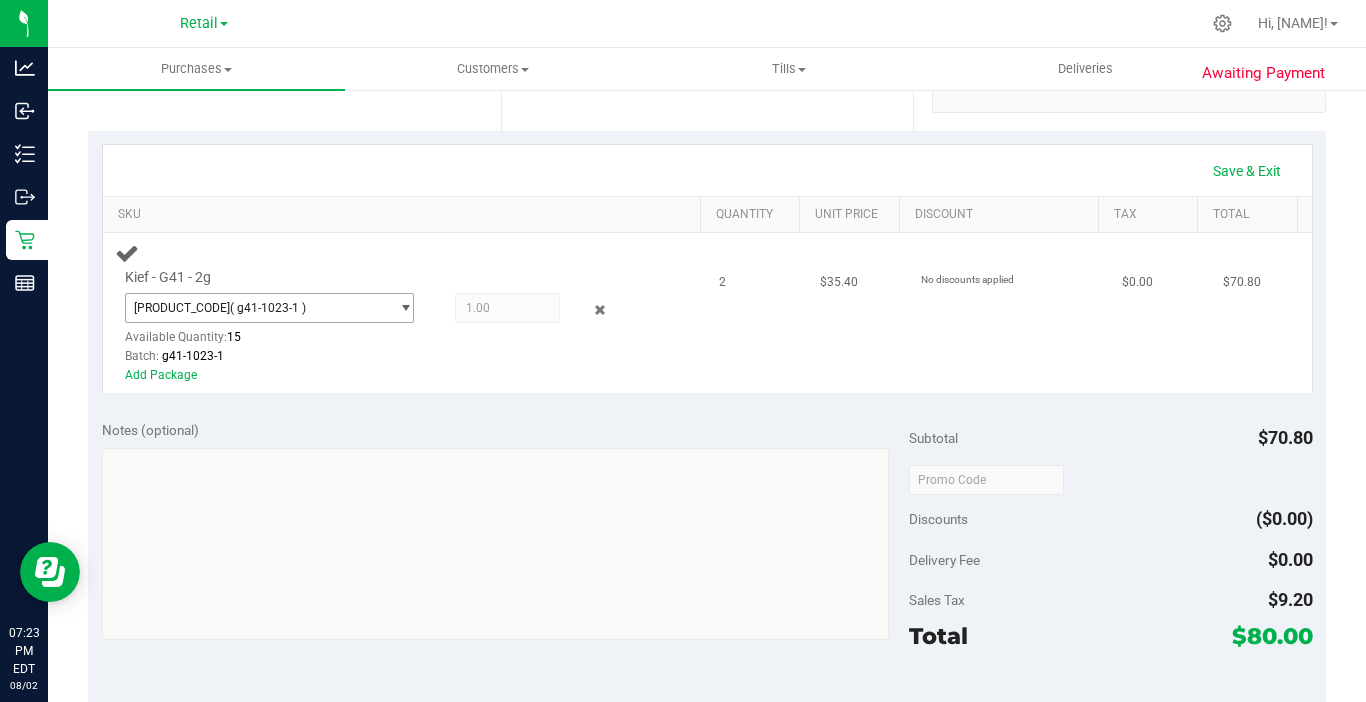 click on "(
g41-1023-1
)" at bounding box center [268, 308] 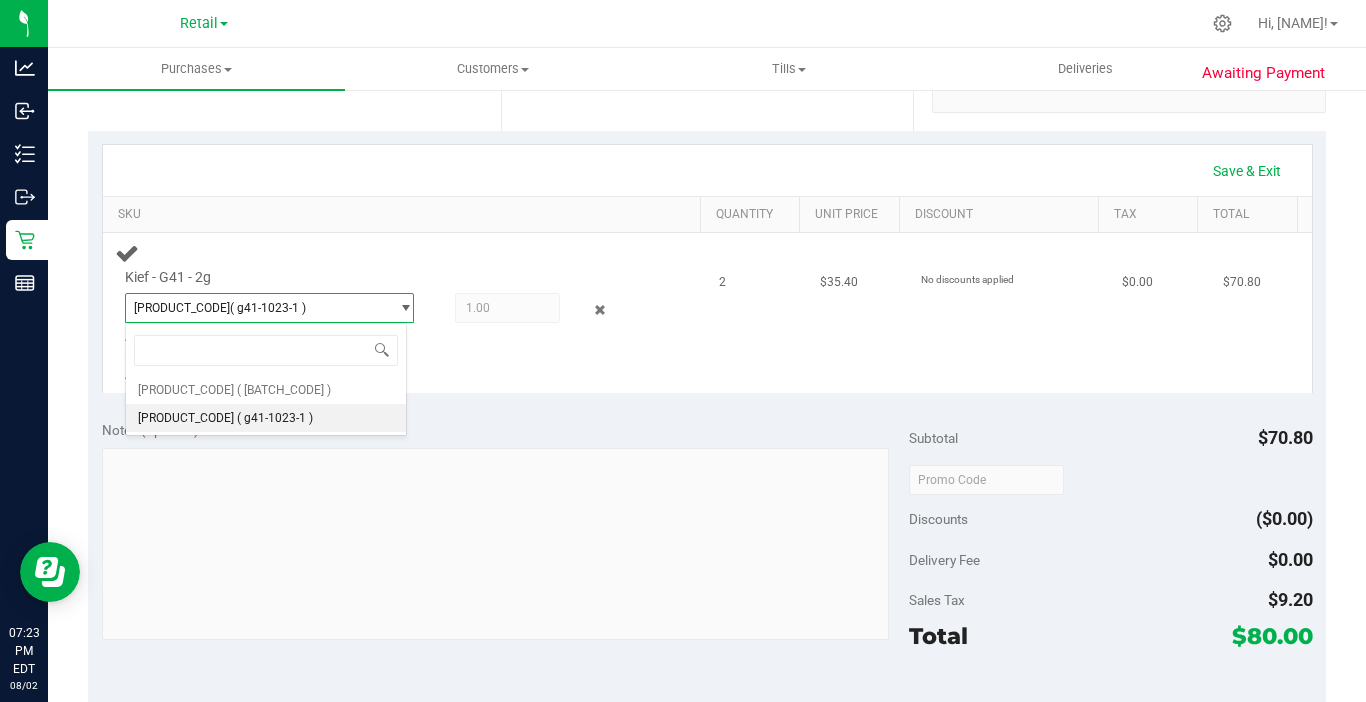 click on "1.00 1" at bounding box center [507, 308] 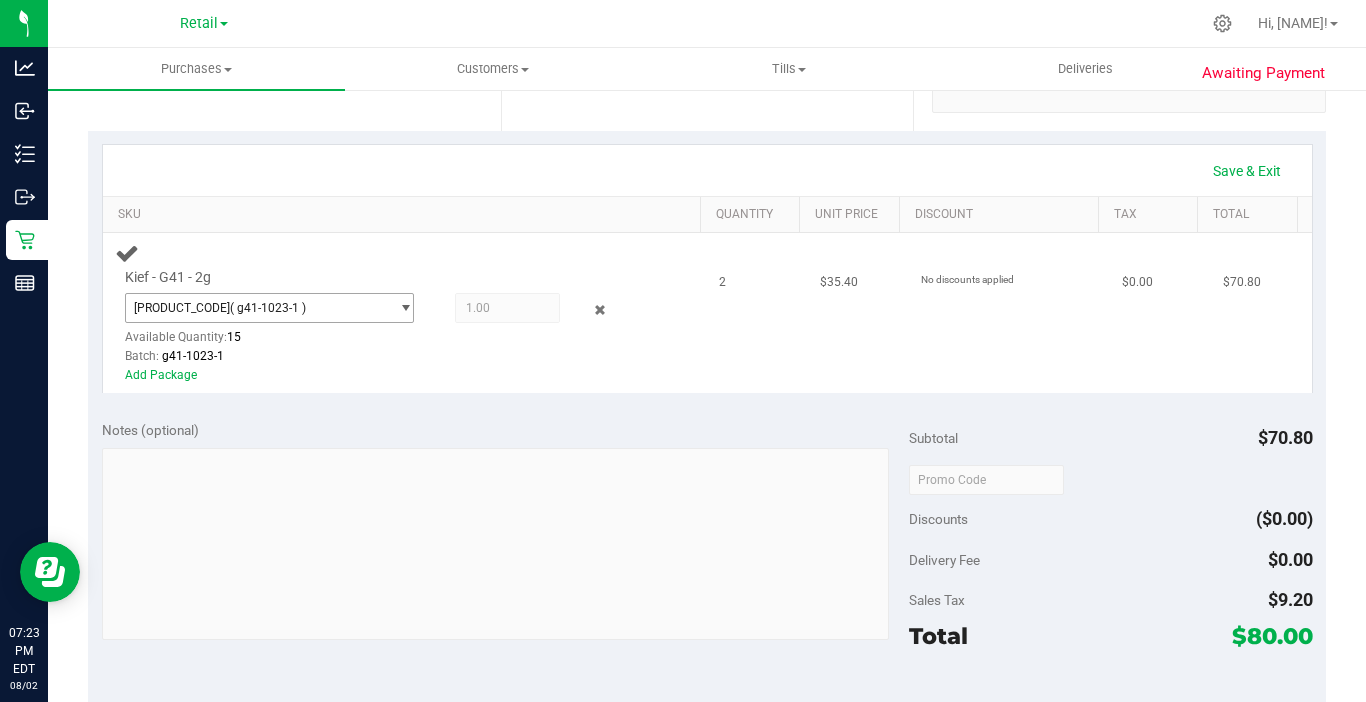 click on "(
g41-1023-1
)" at bounding box center (268, 308) 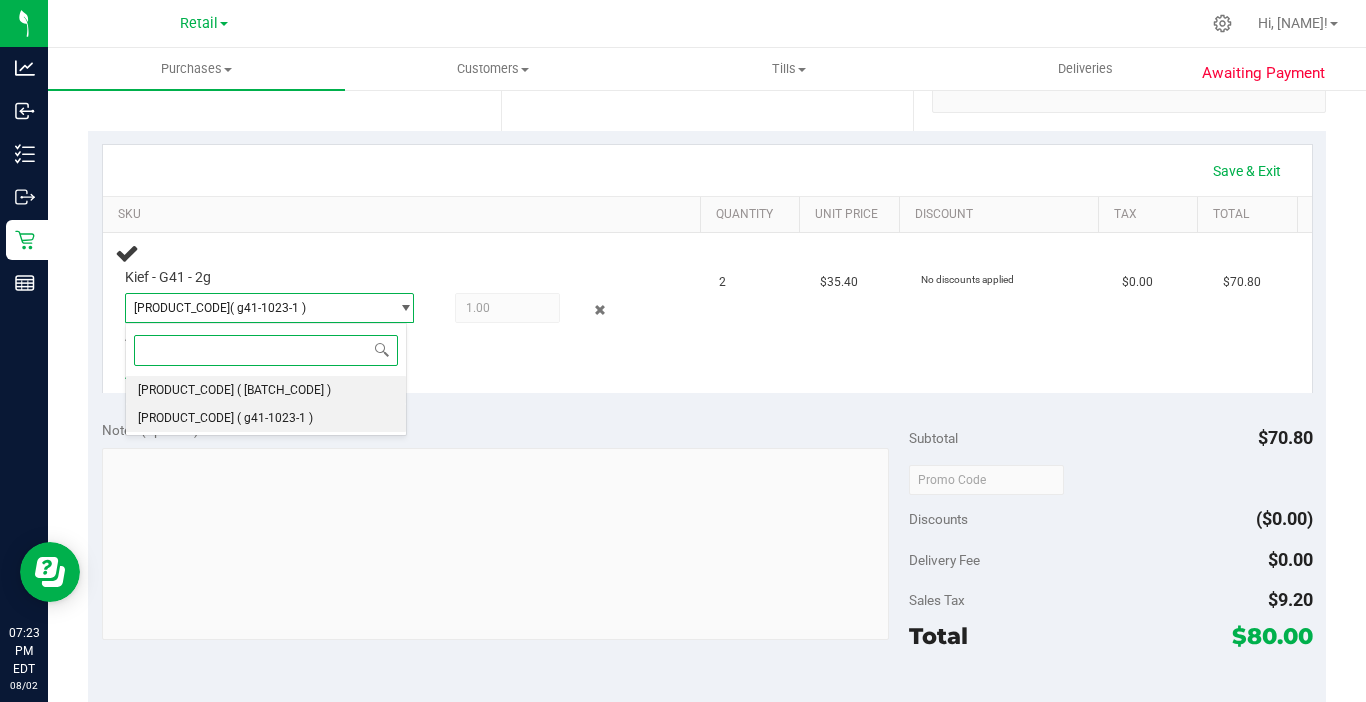 click on "(
G41-1023-1
)" at bounding box center (284, 390) 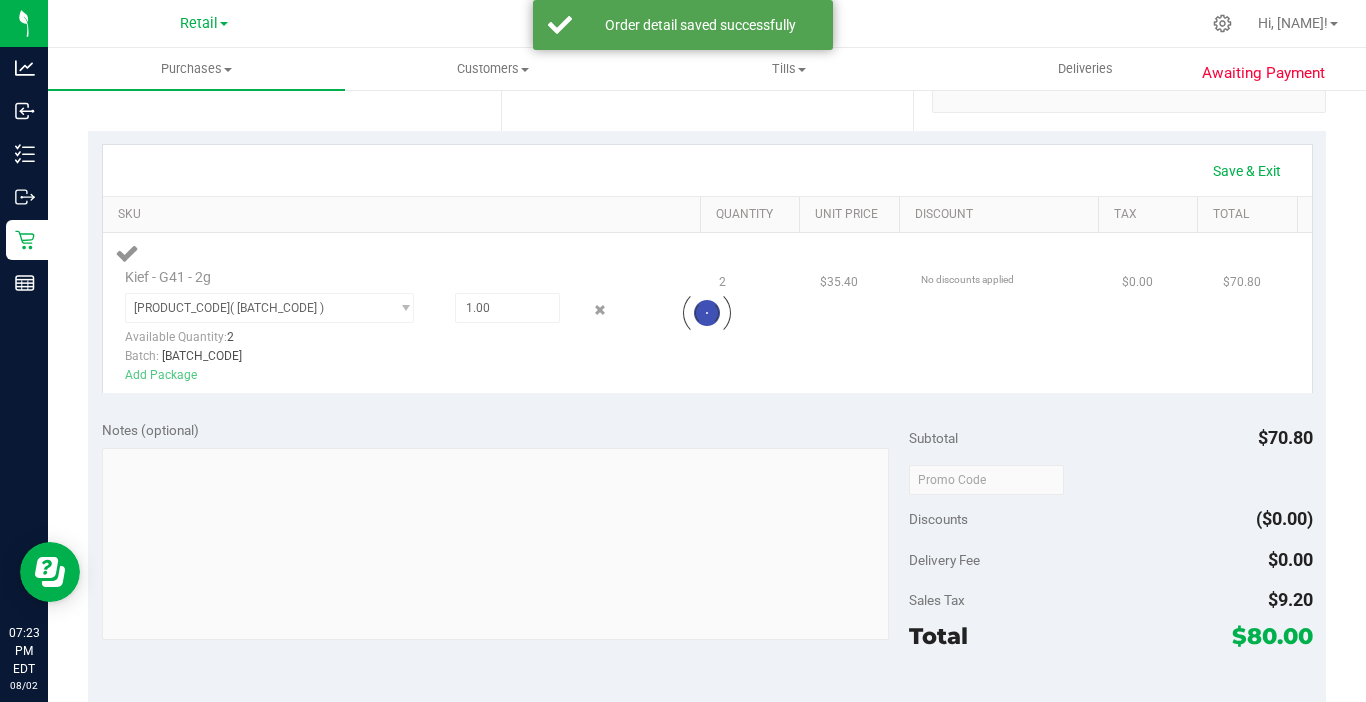 click at bounding box center [707, 313] 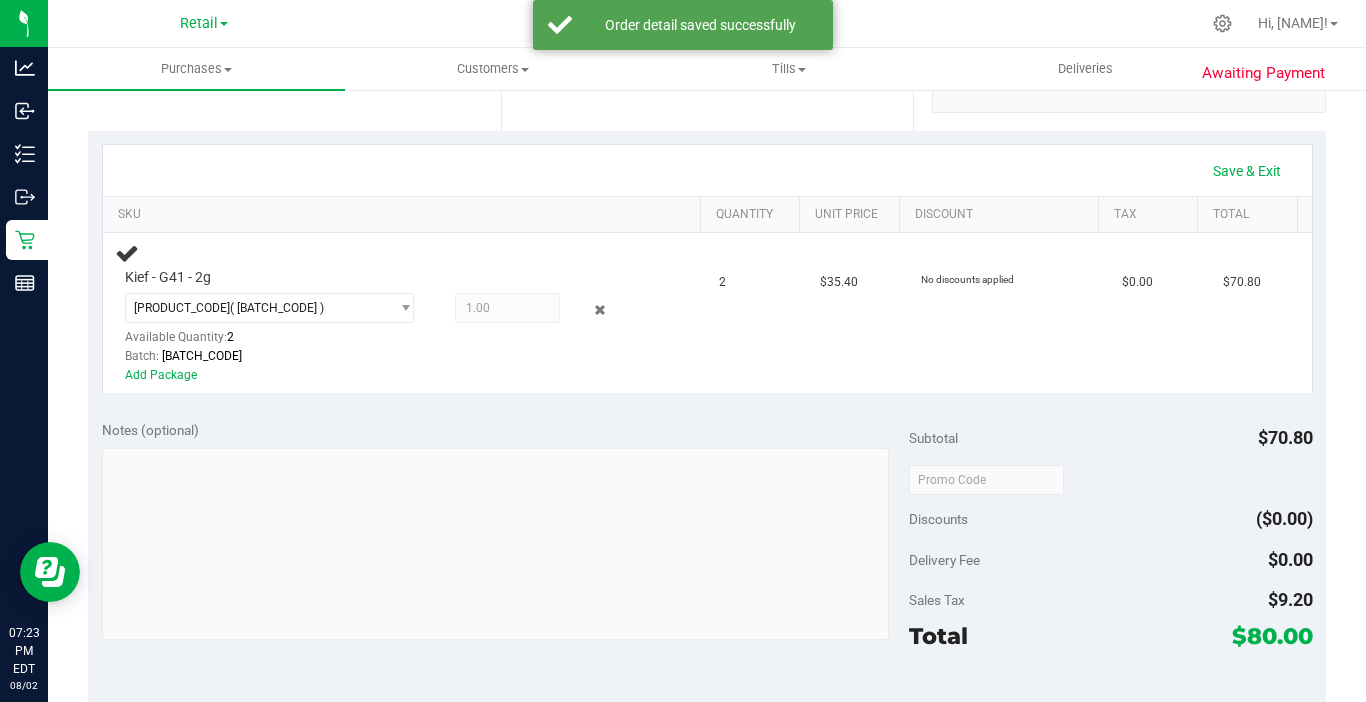 click on "1.00 1" at bounding box center [507, 308] 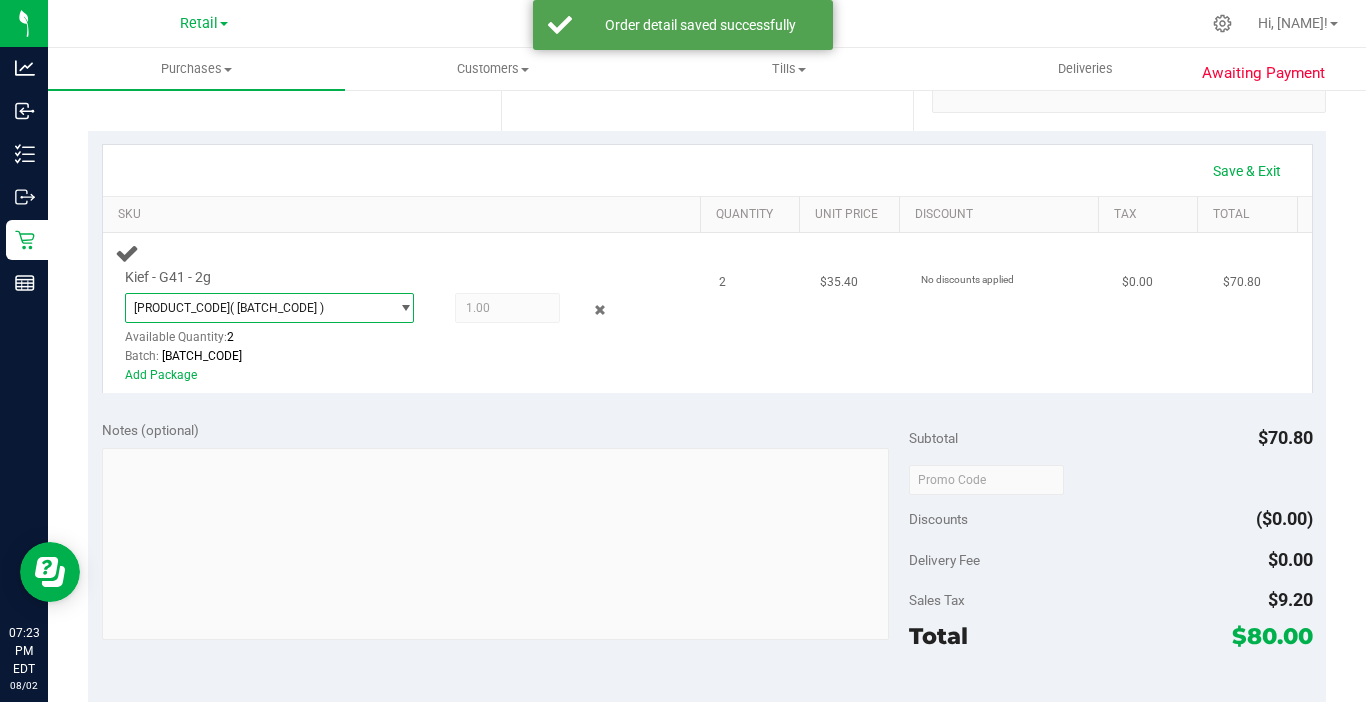 click at bounding box center (405, 308) 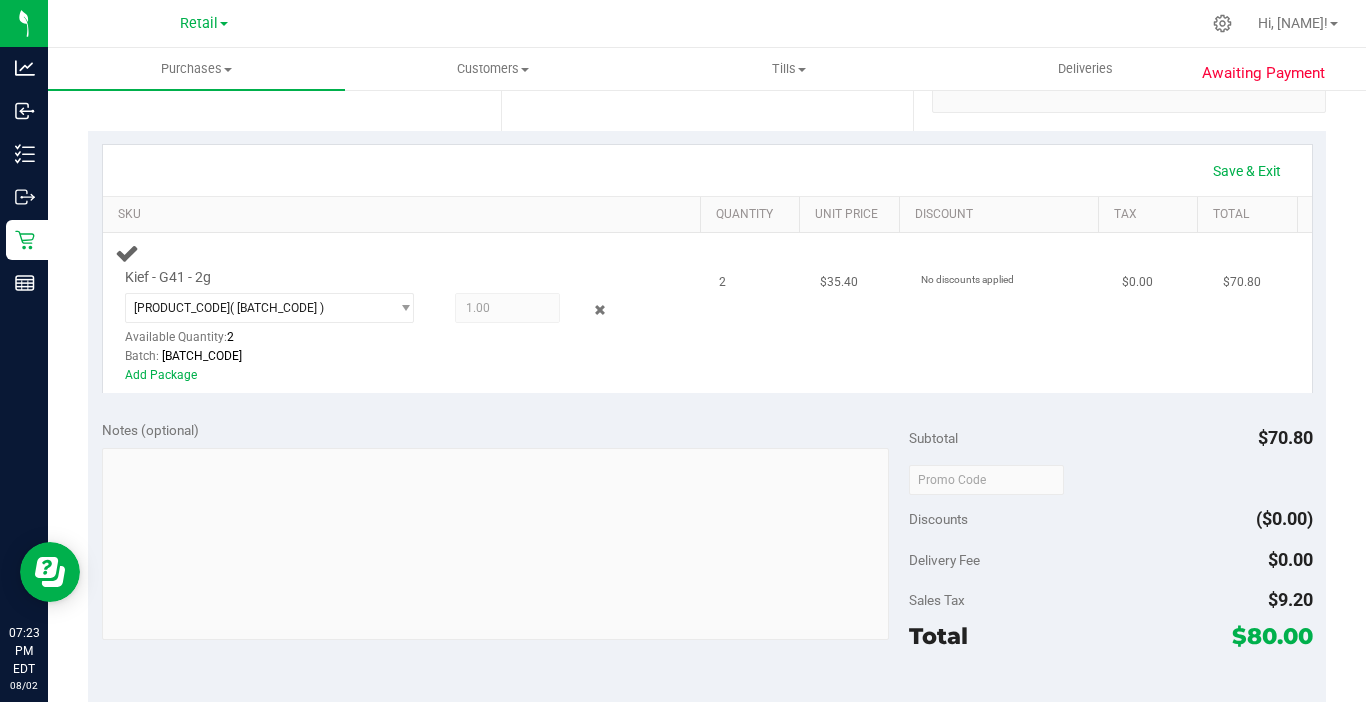 click on "1.00 1" at bounding box center [507, 308] 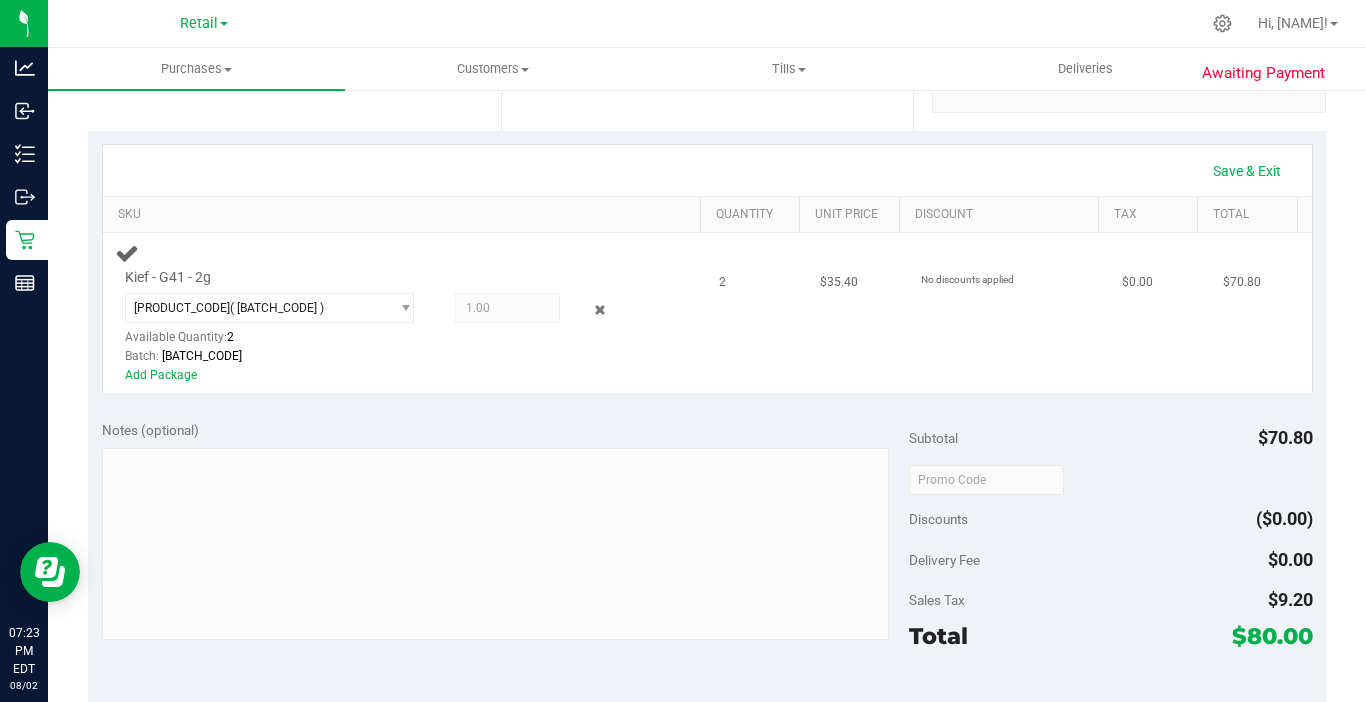 click on "1.00 1" at bounding box center (507, 308) 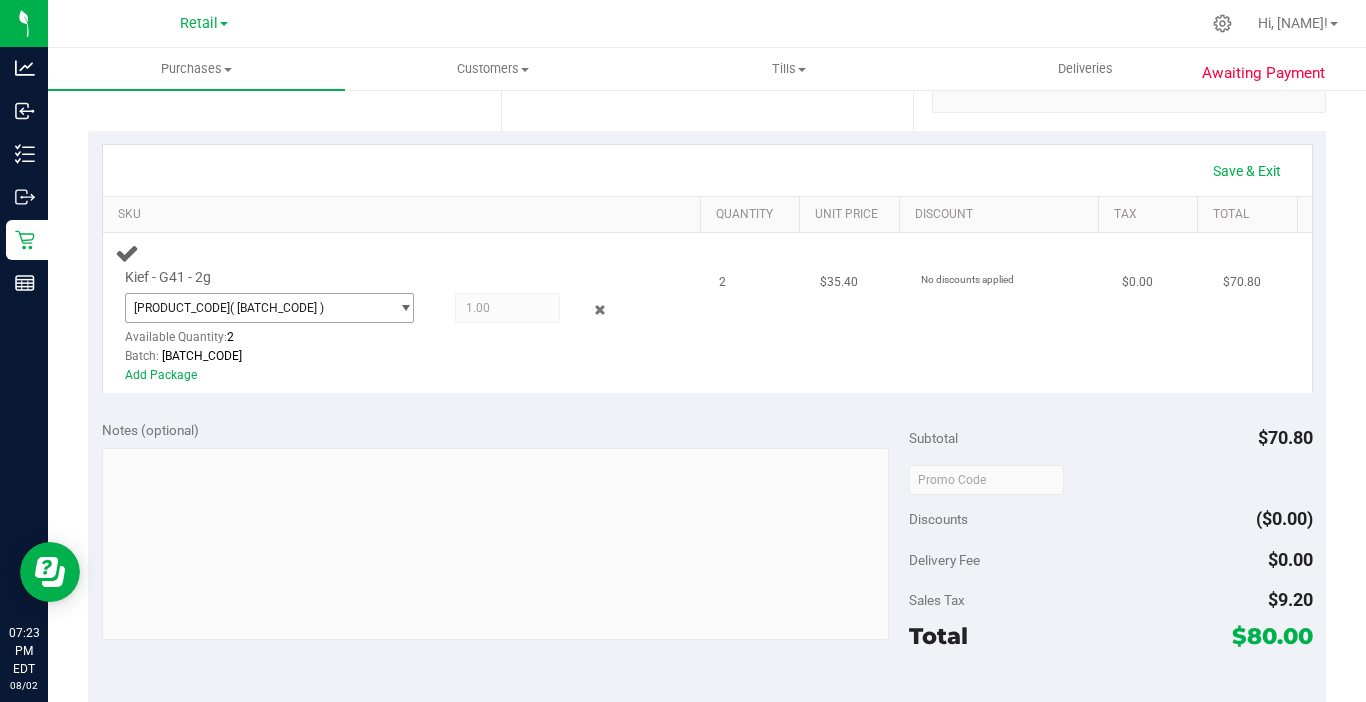 click at bounding box center (405, 308) 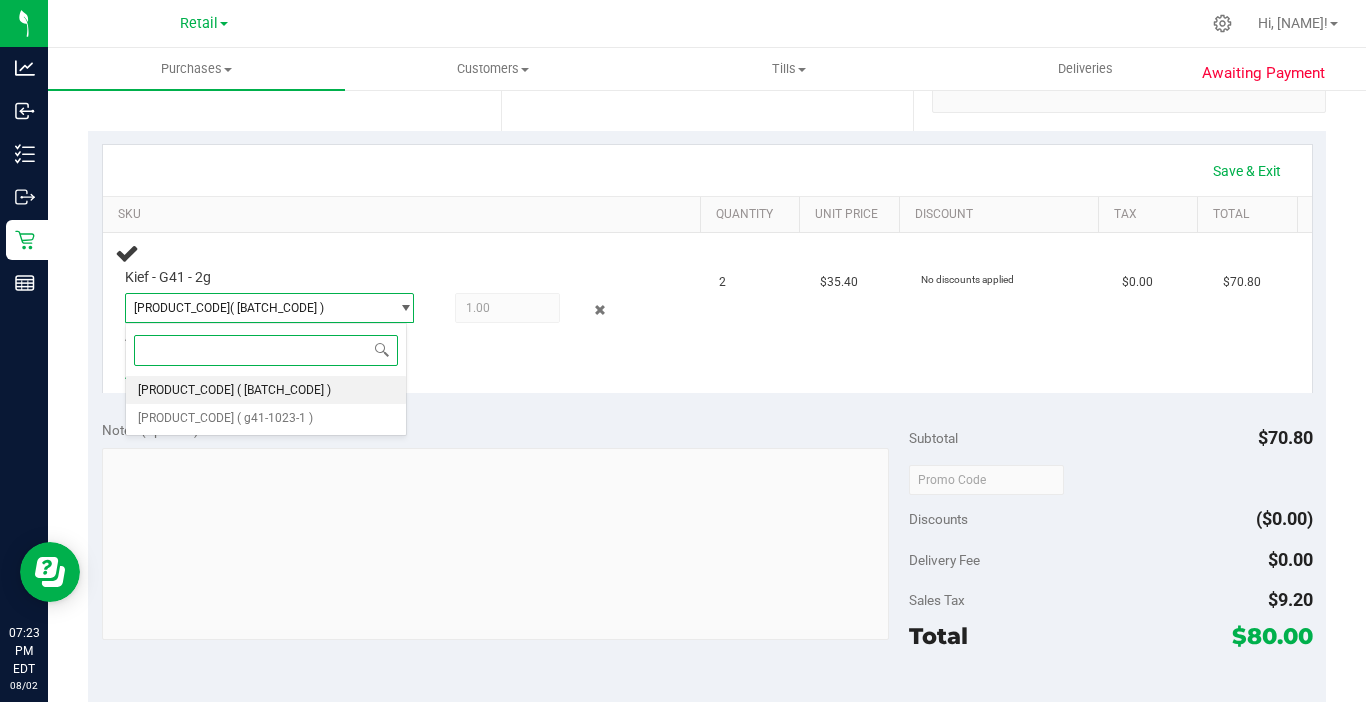 click on "NYEBHDT-20250701-001
(
G41-1023-1
)" at bounding box center [266, 390] 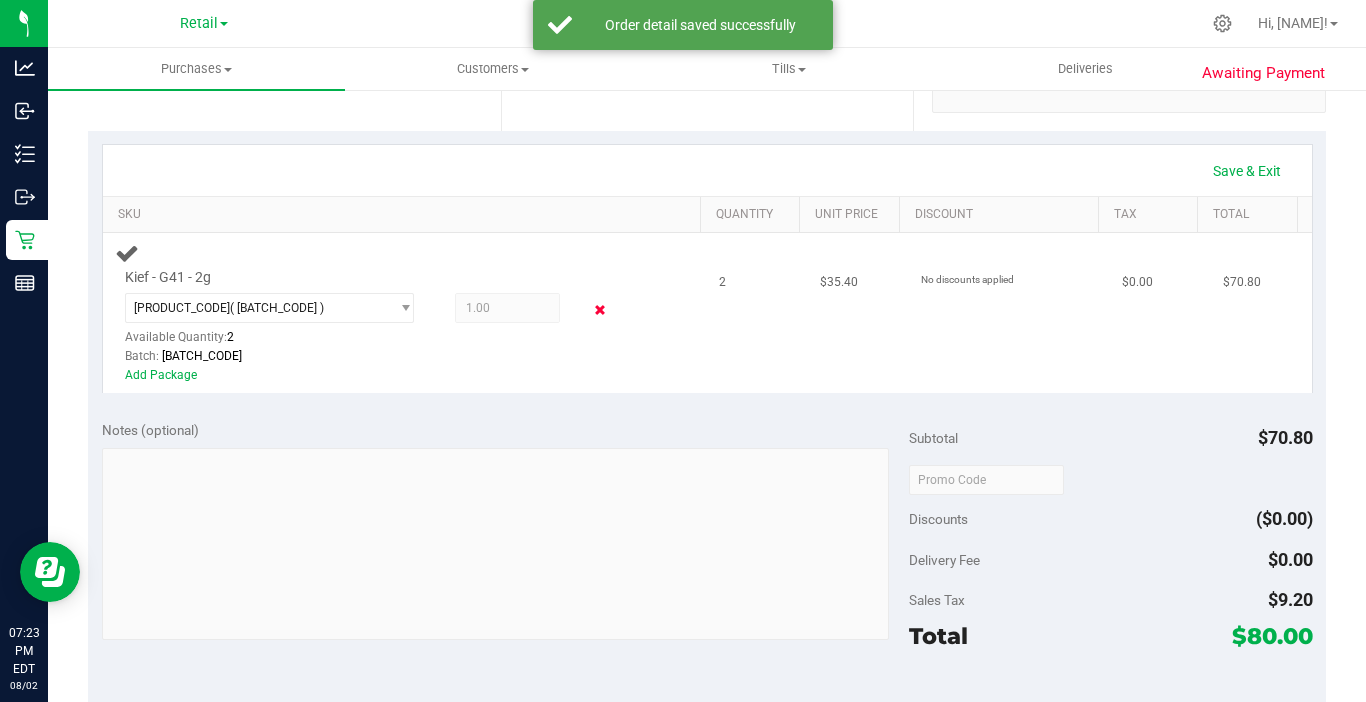click at bounding box center [600, 310] 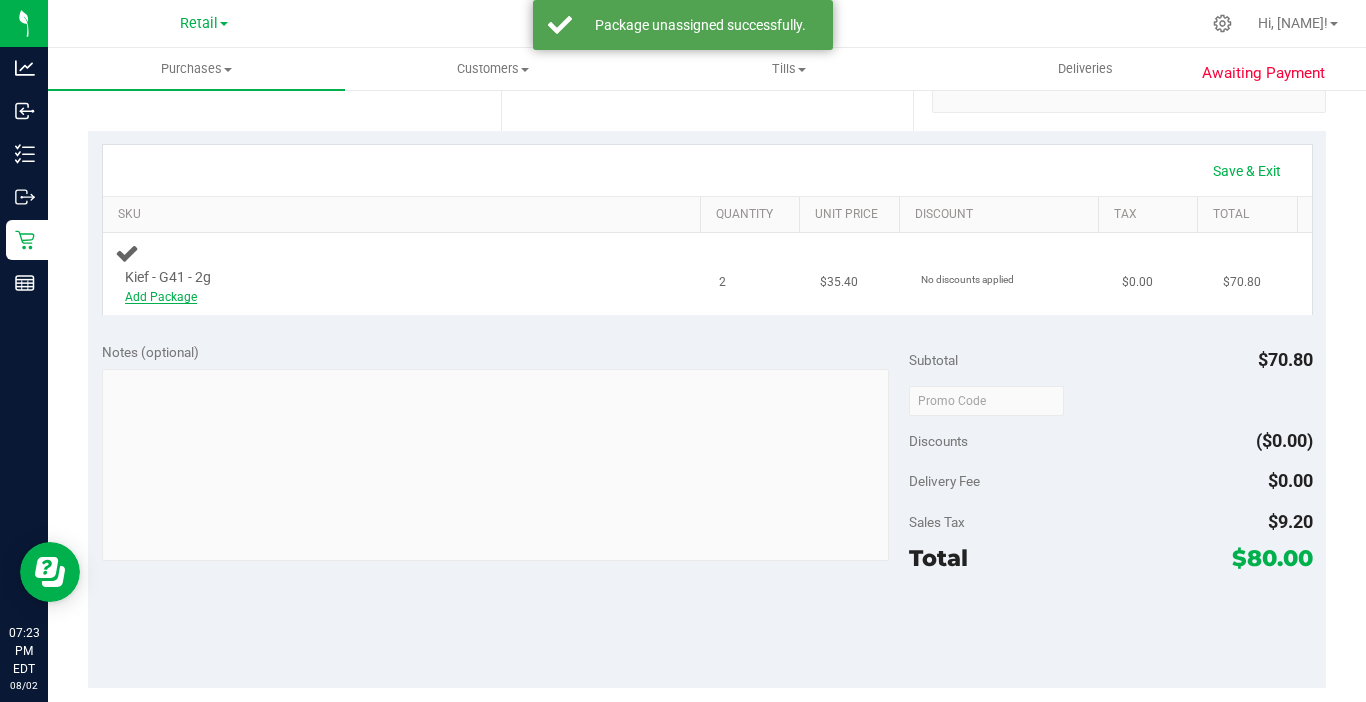 click on "Add Package" at bounding box center [161, 297] 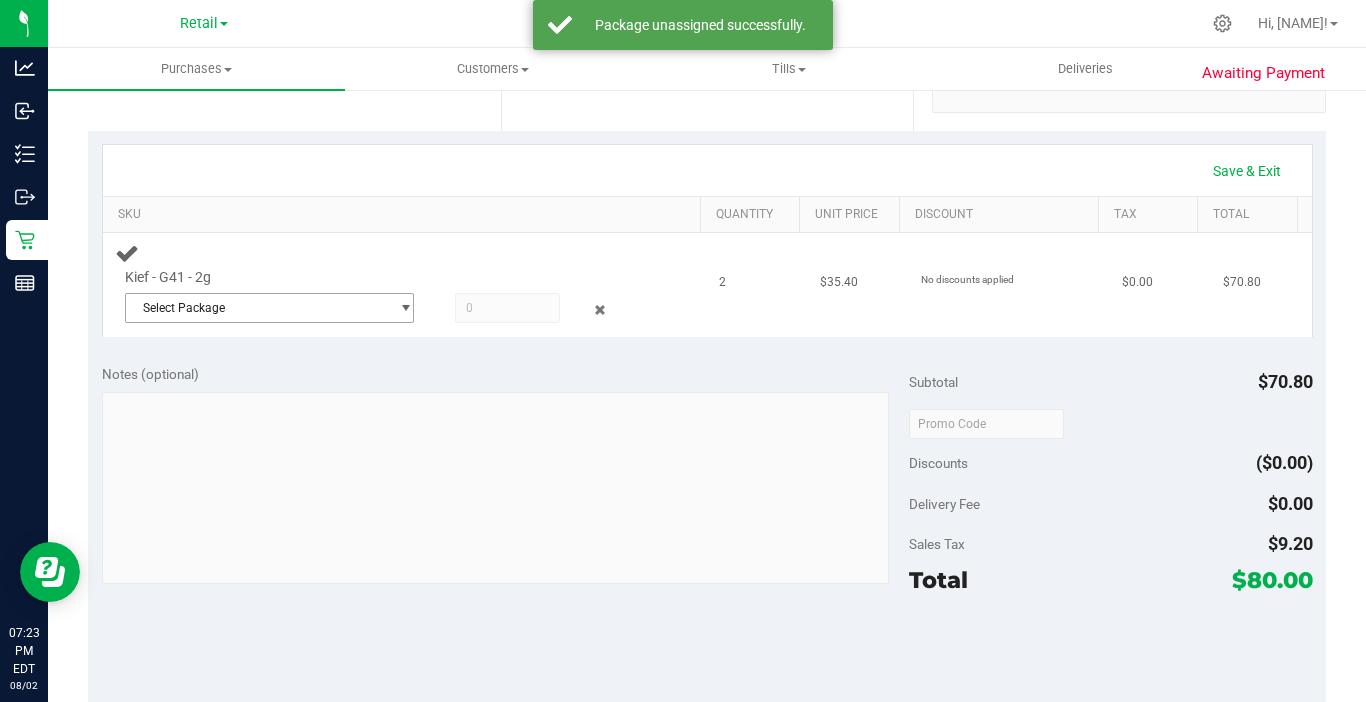 click on "Select Package" at bounding box center (257, 308) 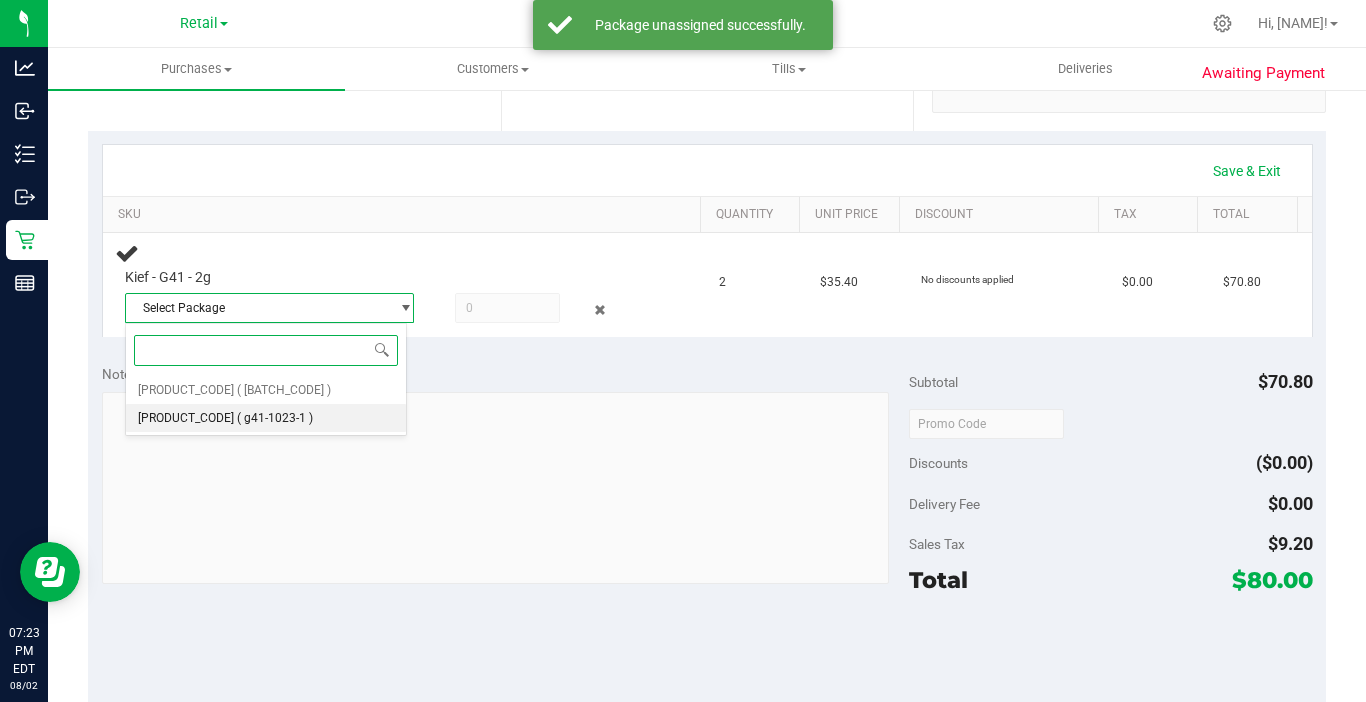 click on "(
g41-1023-1
)" at bounding box center (275, 418) 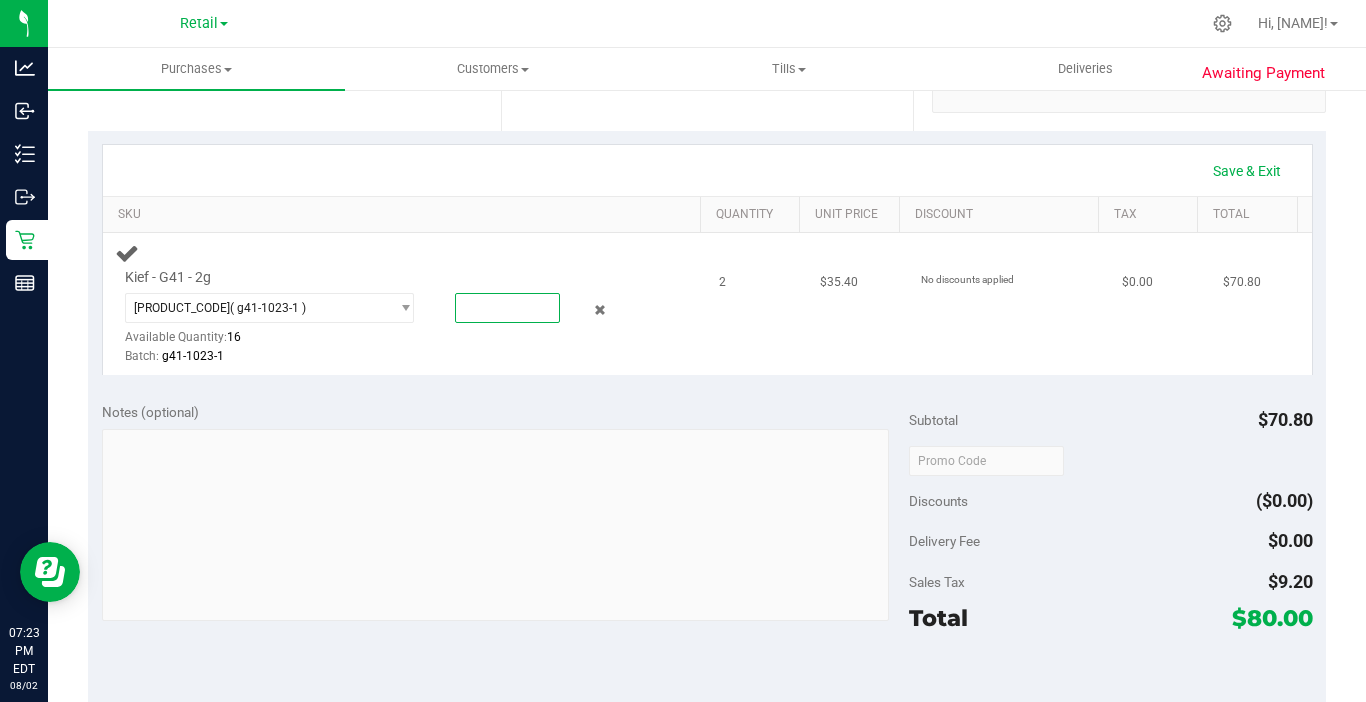 click at bounding box center (507, 308) 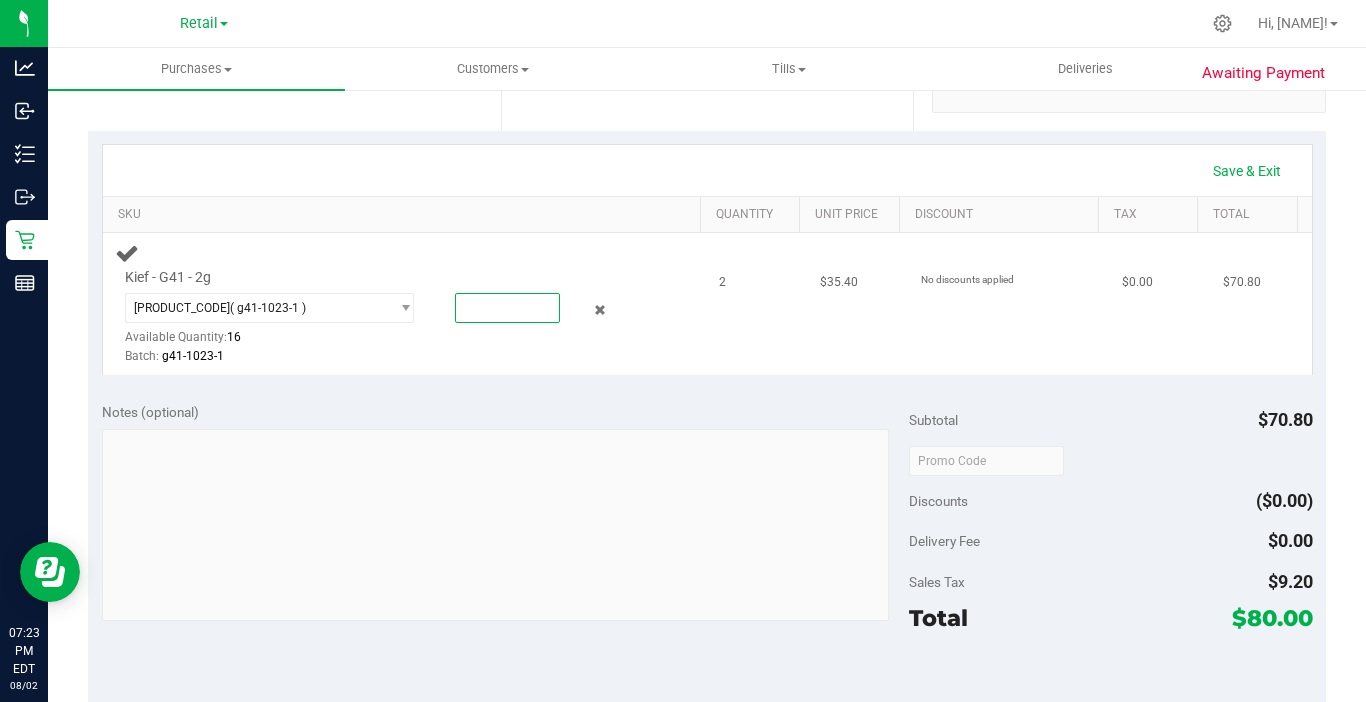 type on "2" 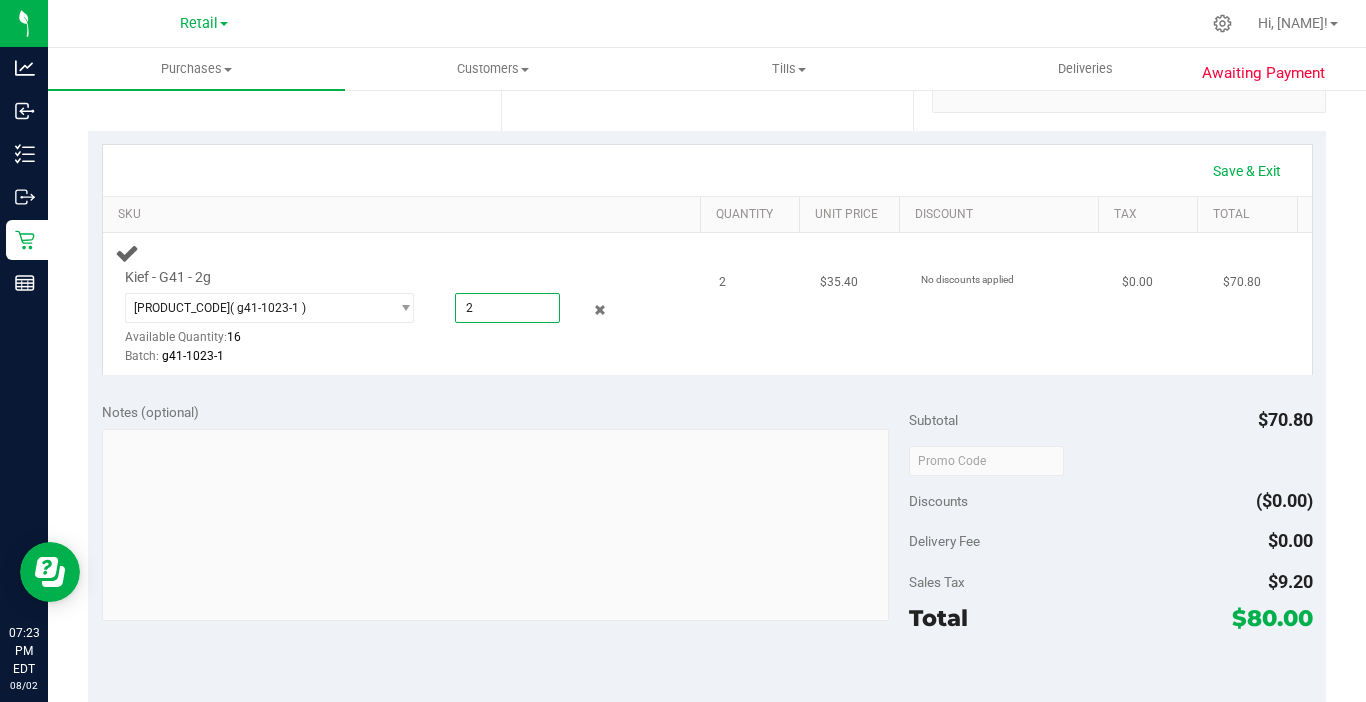 type on "2.0000" 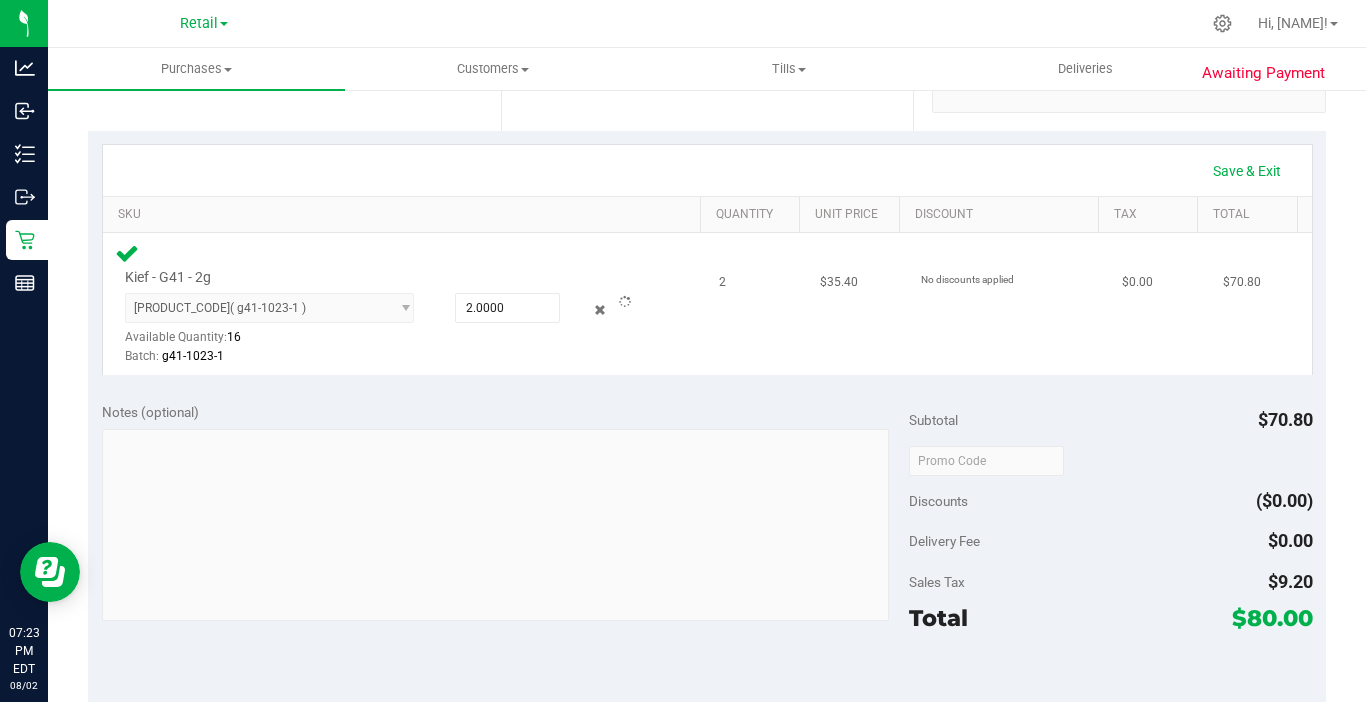 click on "NYEBHDT-20250724-002
(
g41-1023-1
)
NYEBHDT-20250701-001 NYEBHDT-20250724-002
Available Quantity:  16
2.0000 2
Batch:
g41-1023-1" at bounding box center [386, 329] 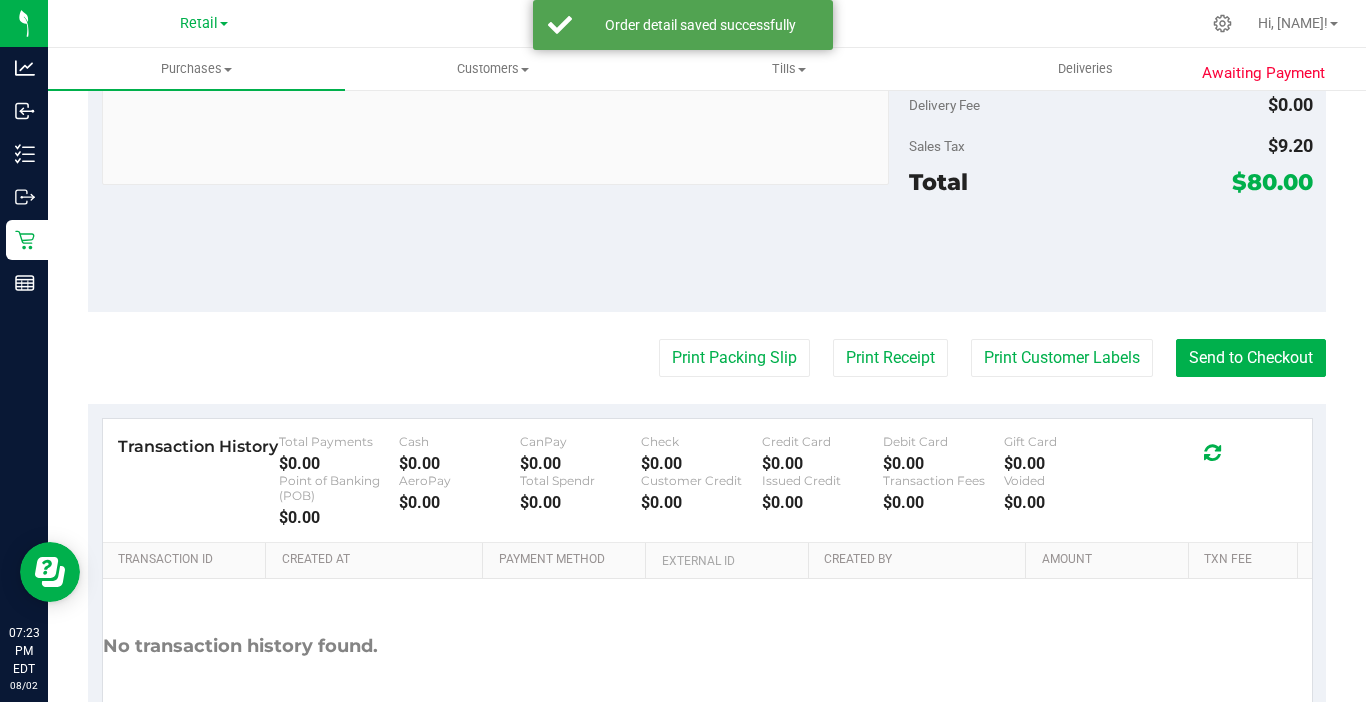 scroll, scrollTop: 900, scrollLeft: 0, axis: vertical 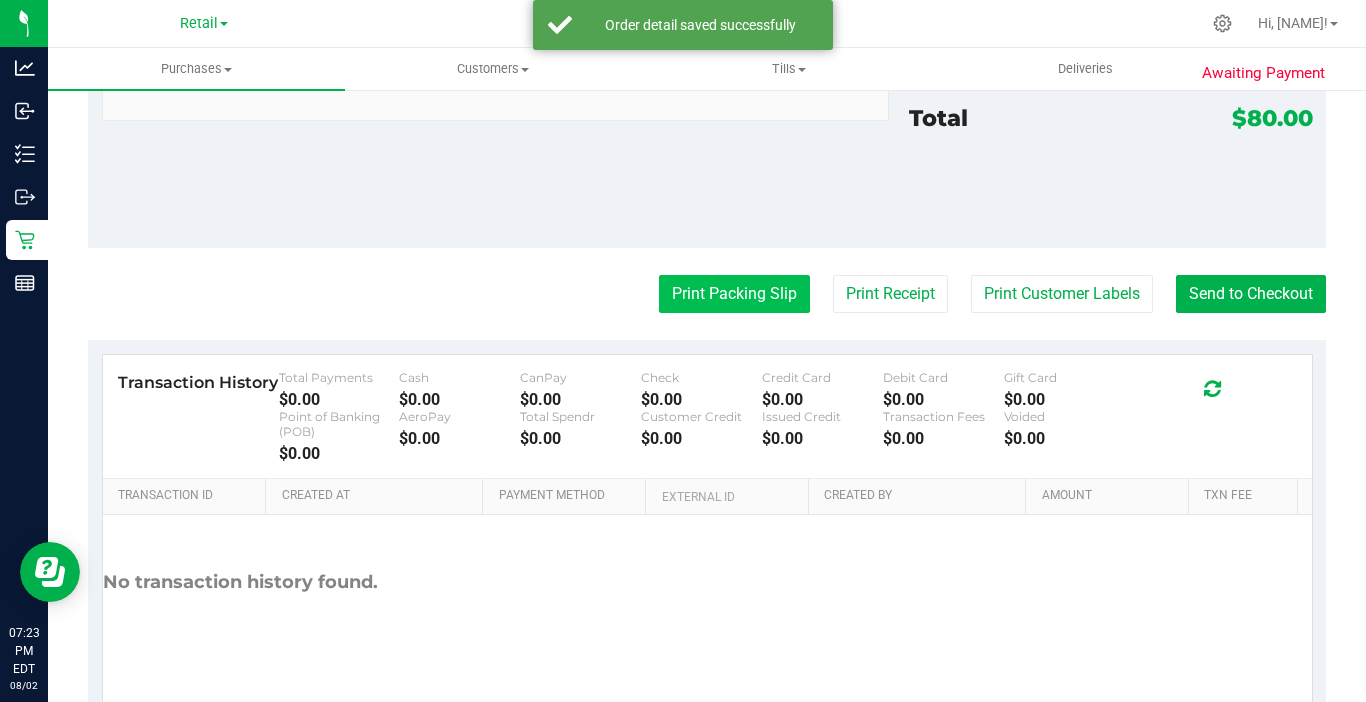 click on "Print Packing Slip" at bounding box center (734, 294) 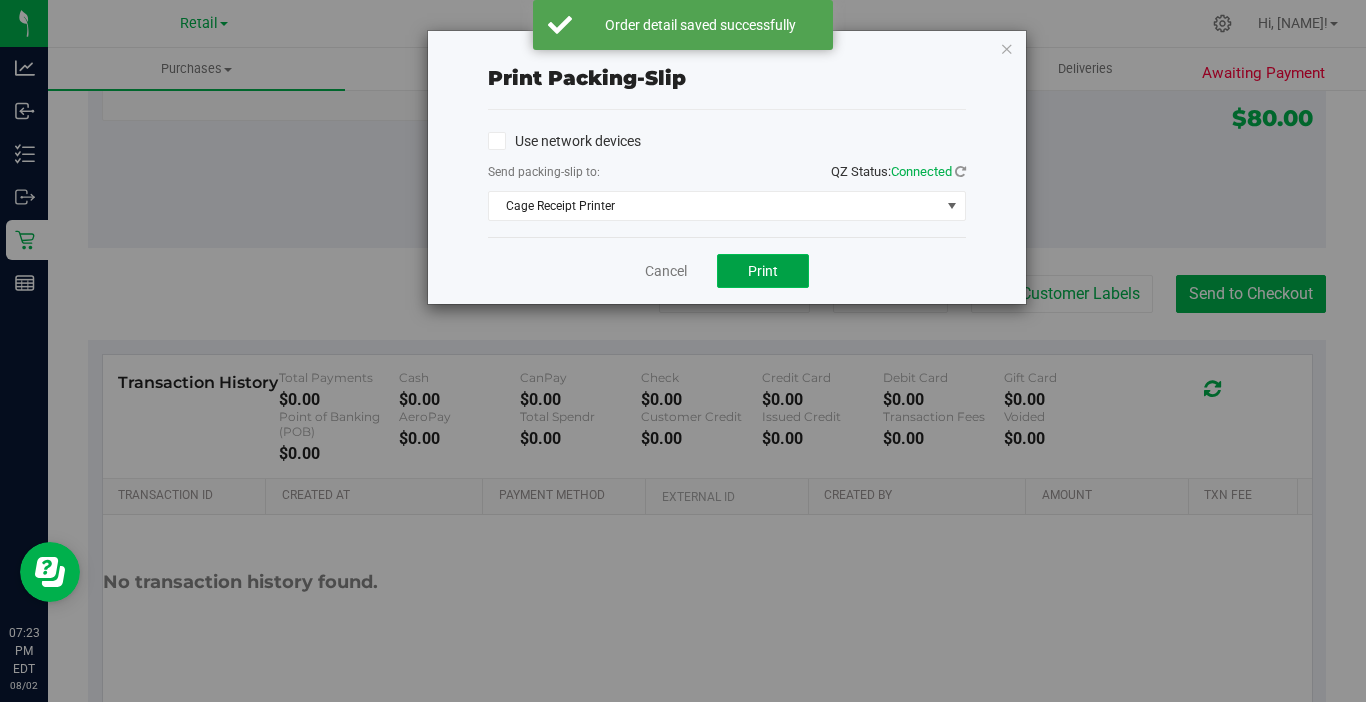 click on "Print" at bounding box center (763, 271) 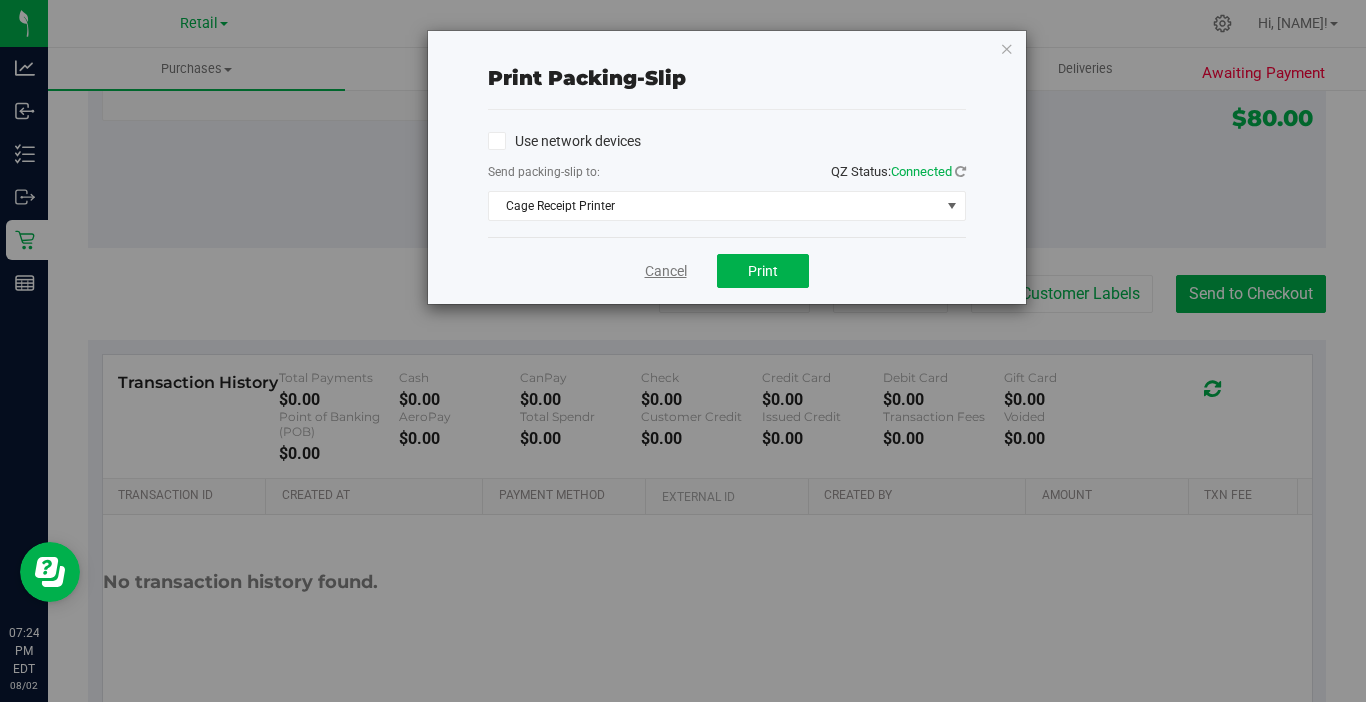 click on "Cancel" at bounding box center (666, 271) 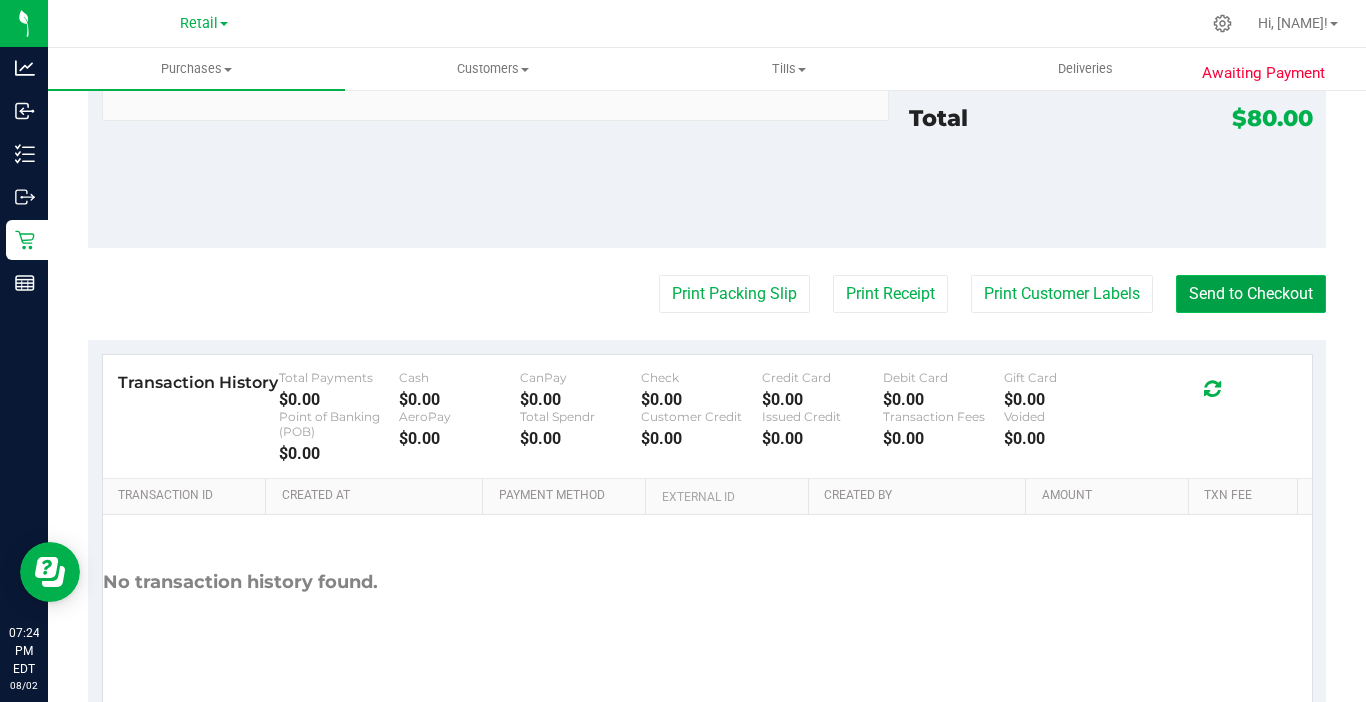 click on "Send to Checkout" at bounding box center (1251, 294) 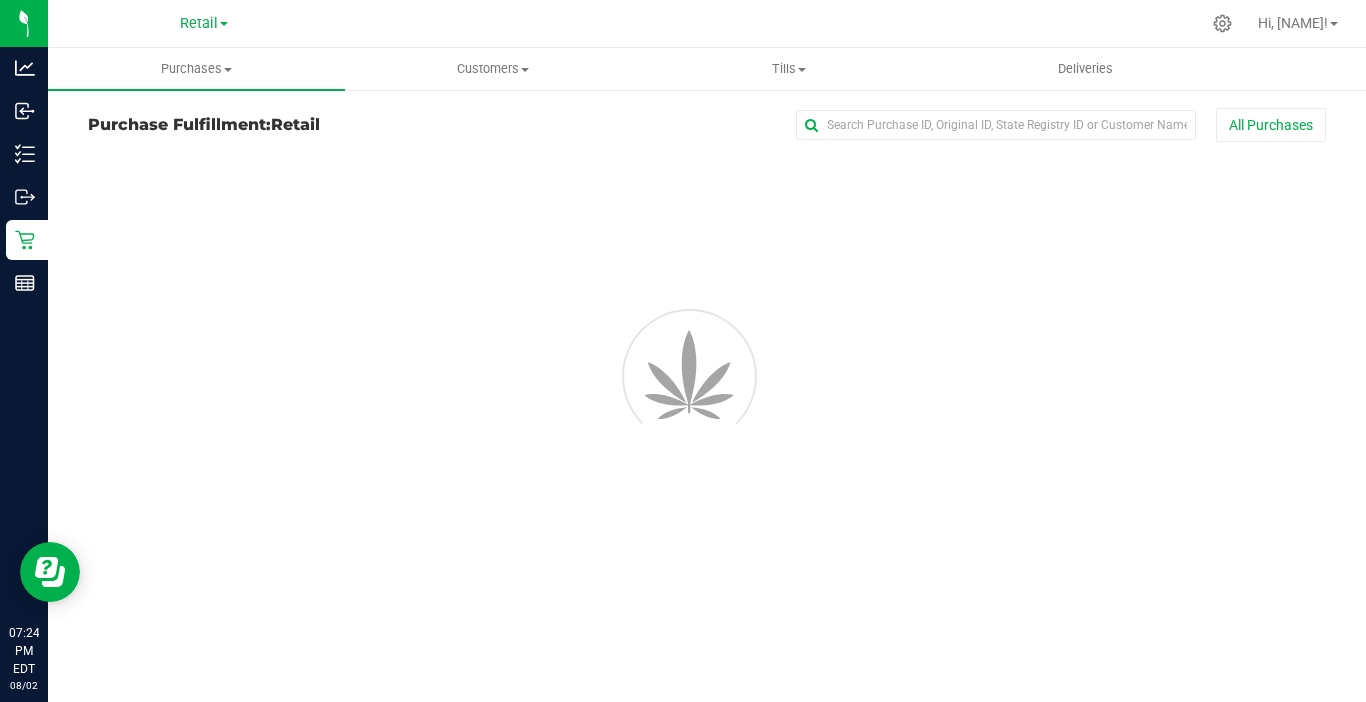 scroll, scrollTop: 0, scrollLeft: 0, axis: both 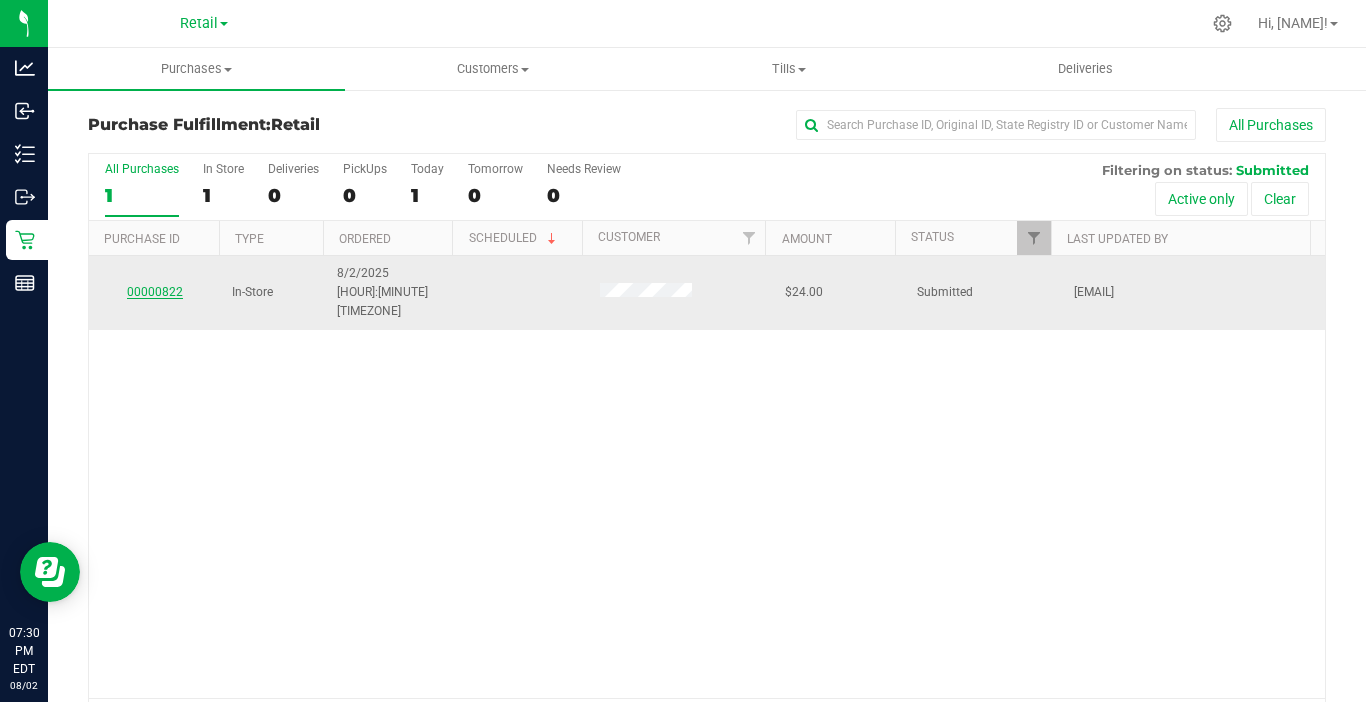 click on "00000822" at bounding box center (155, 292) 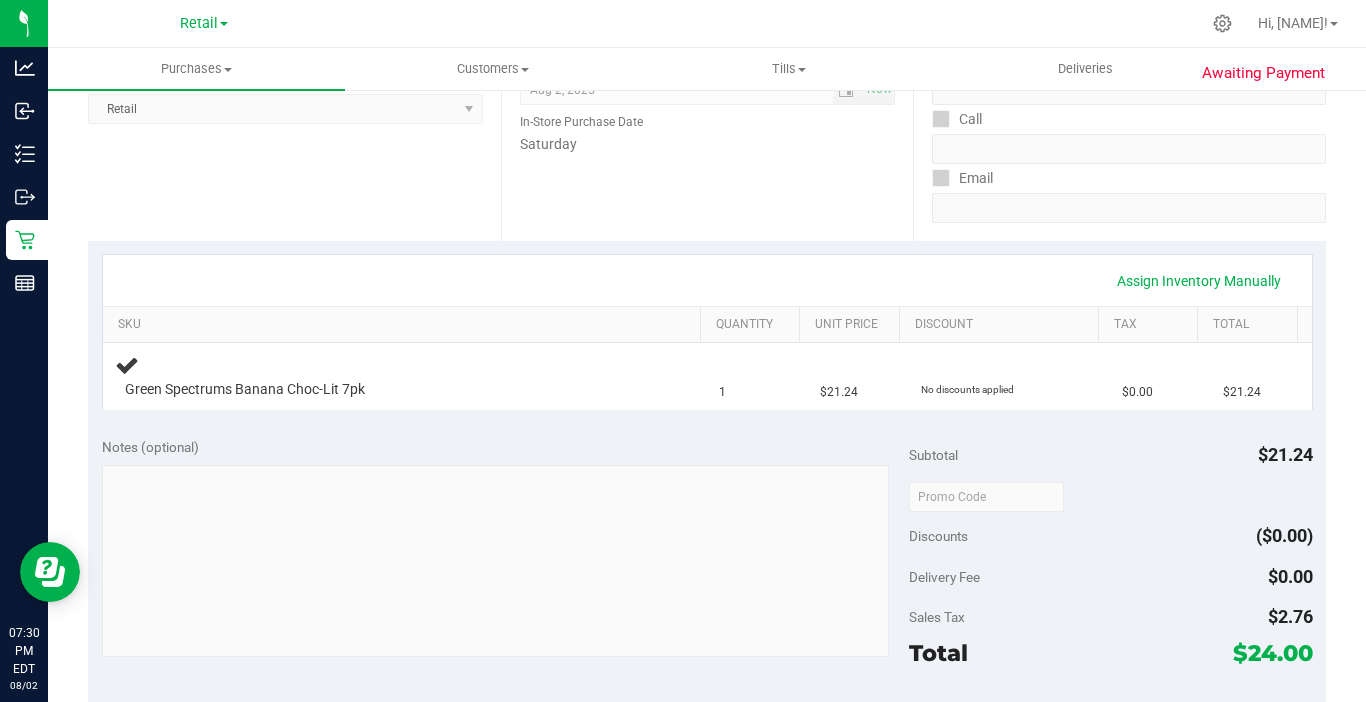 scroll, scrollTop: 300, scrollLeft: 0, axis: vertical 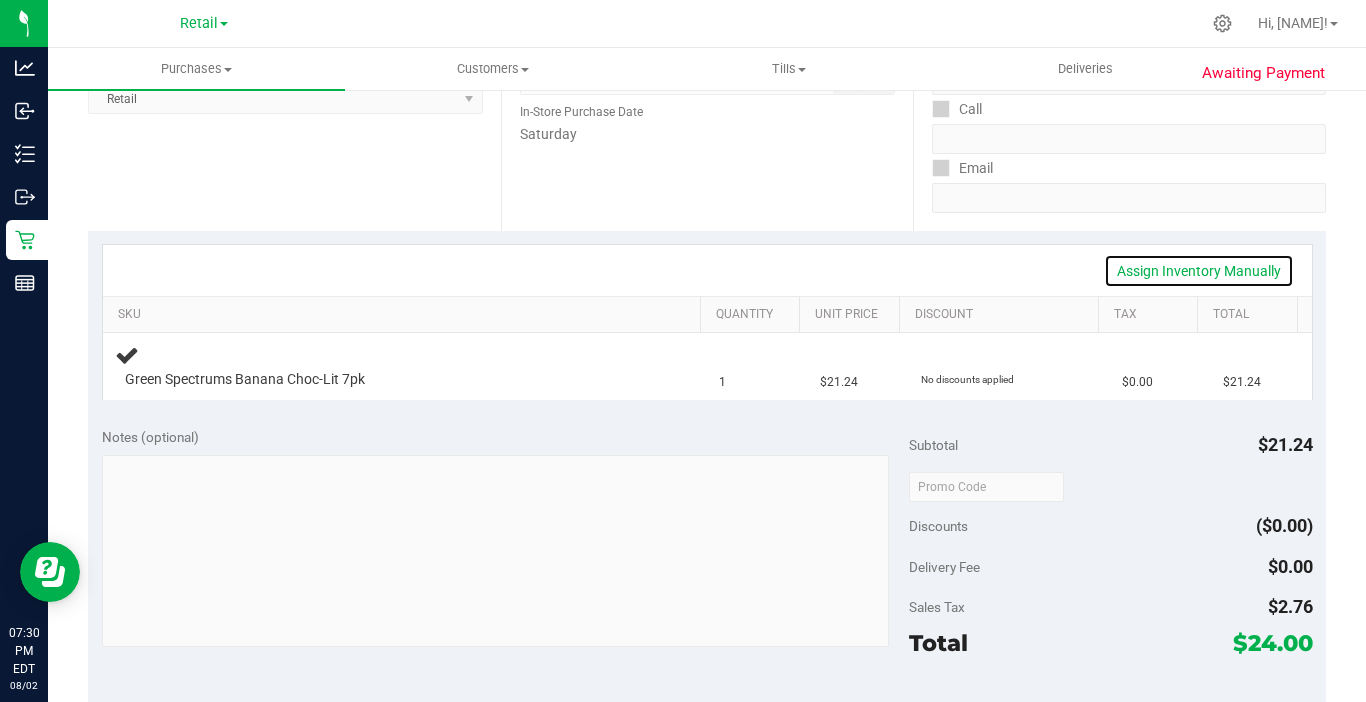 click on "Assign Inventory Manually" at bounding box center [1199, 271] 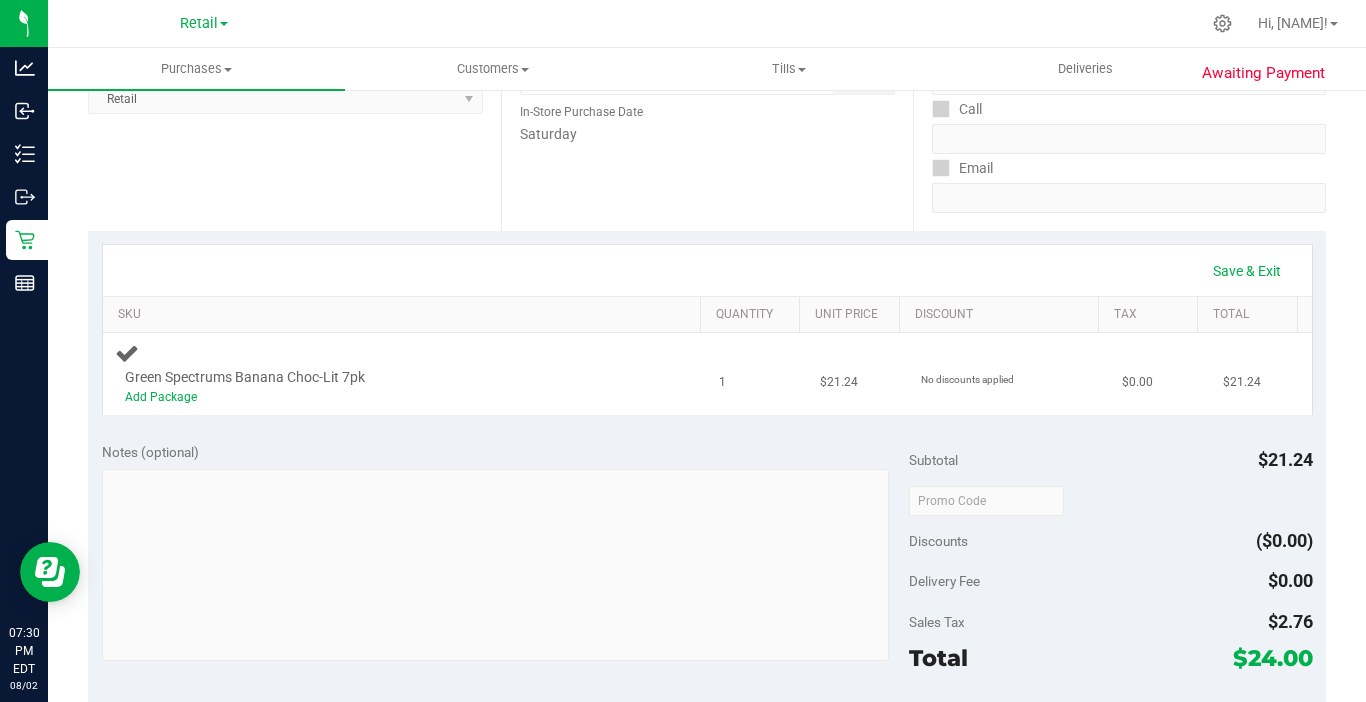 click on "Add Package" at bounding box center (386, 397) 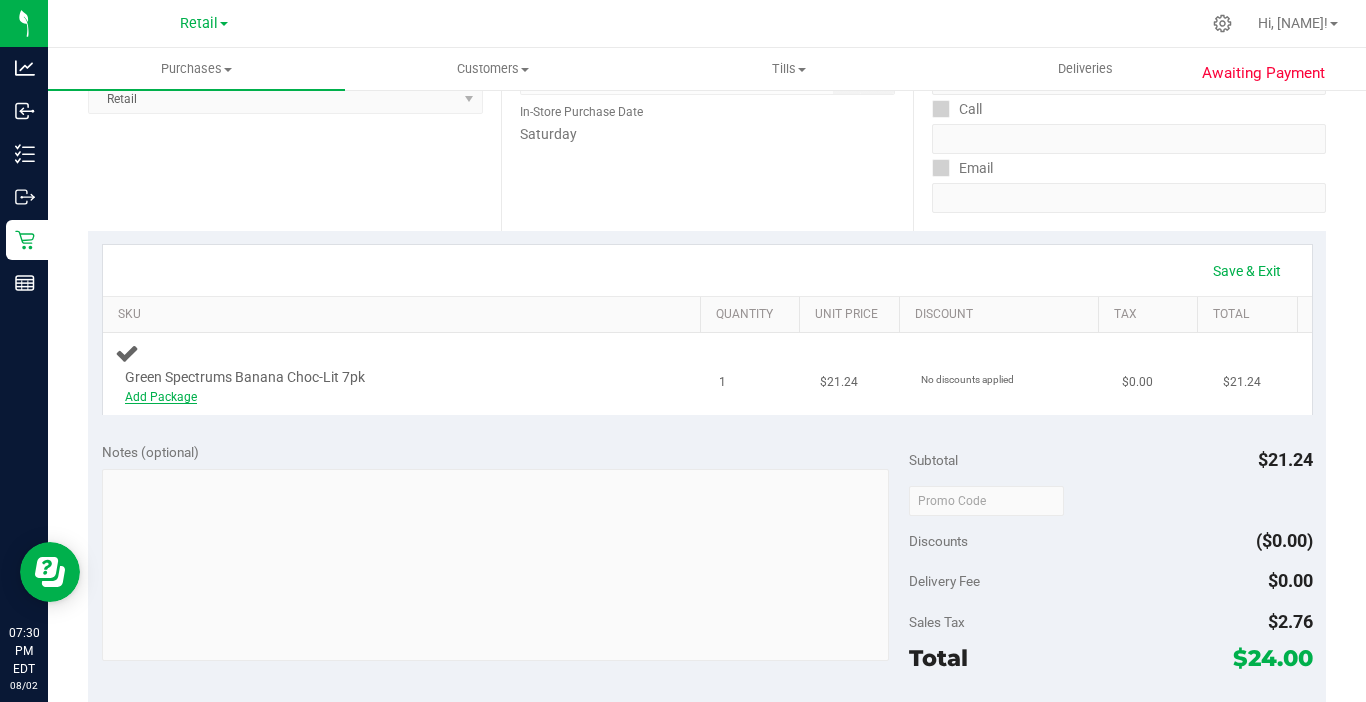 click on "Add Package" at bounding box center (161, 397) 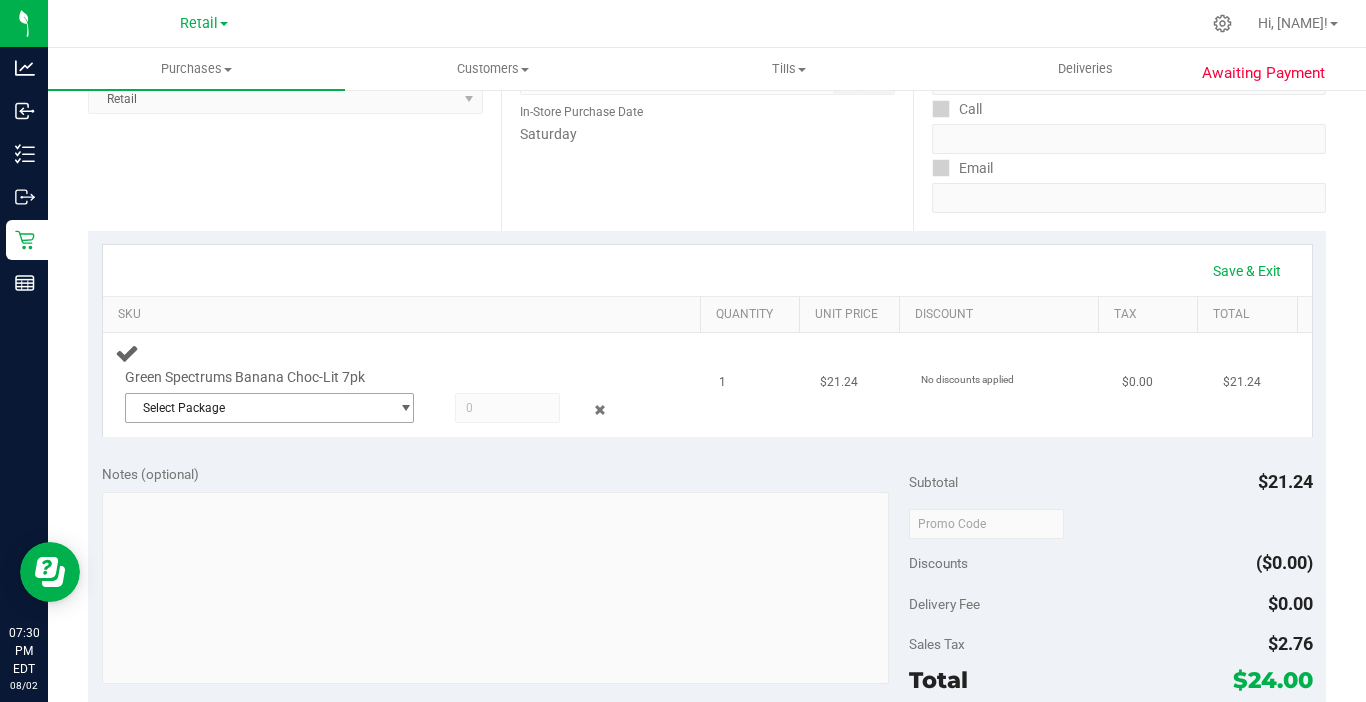 click on "Select Package" at bounding box center (257, 408) 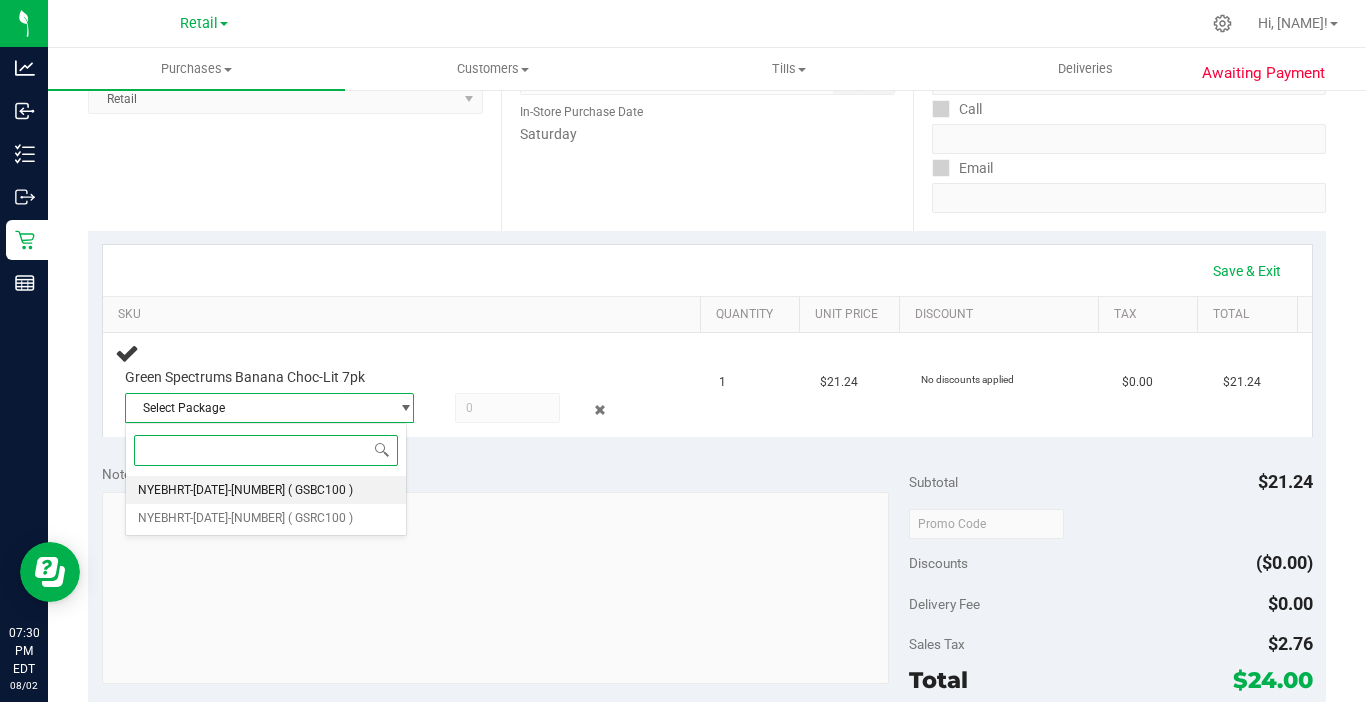 click on "NYEBHRT-20250628-001" at bounding box center (211, 490) 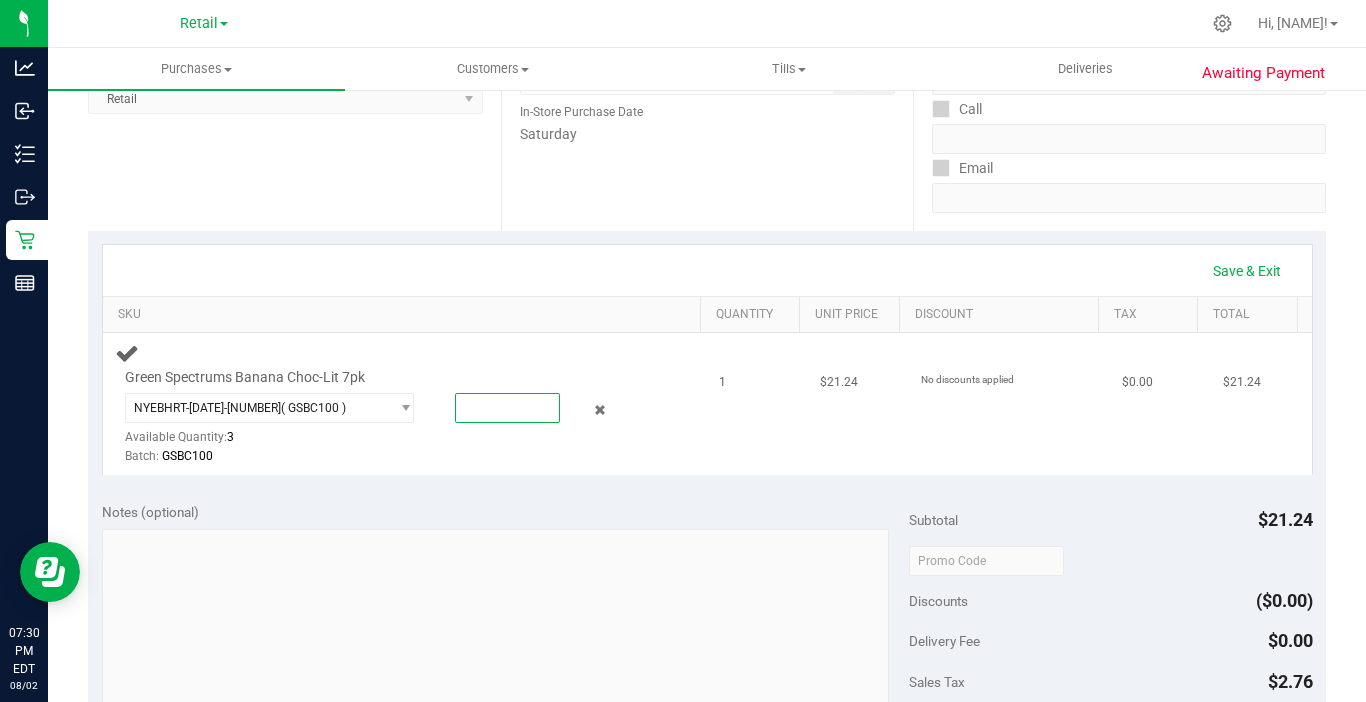 click at bounding box center [507, 408] 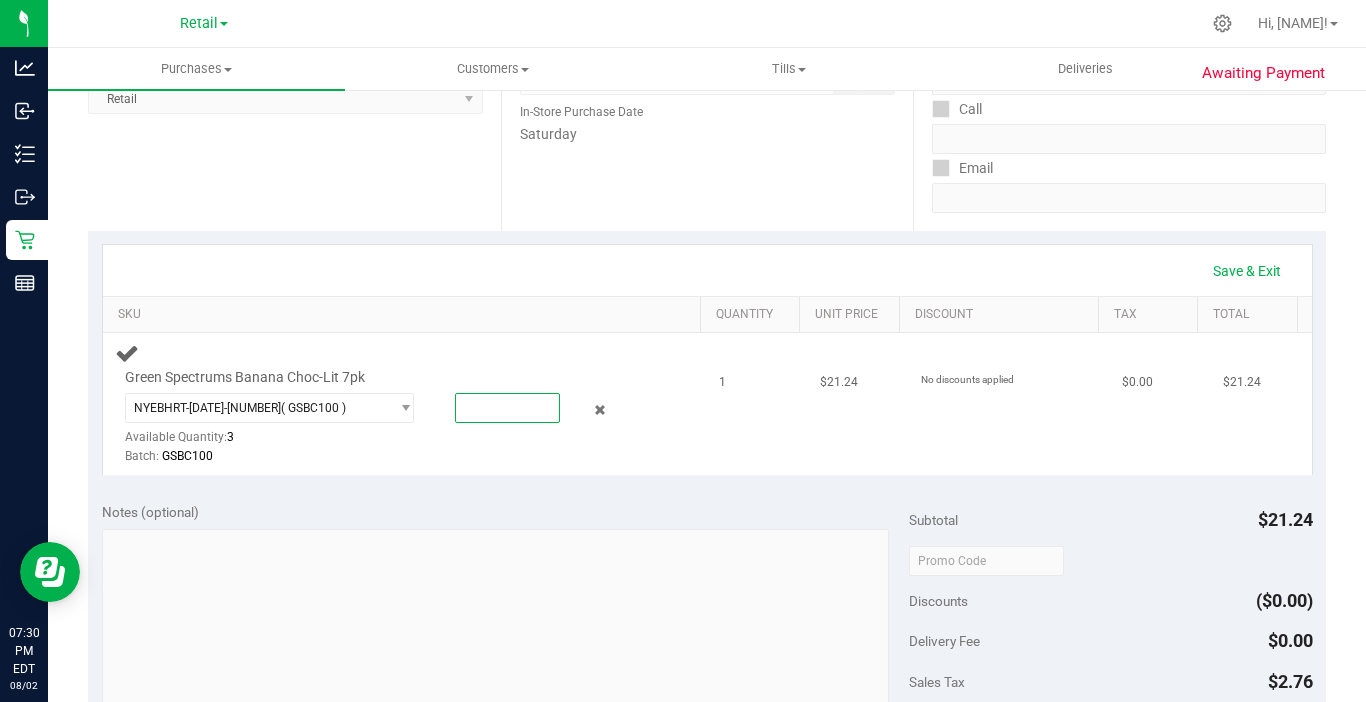 type on "1" 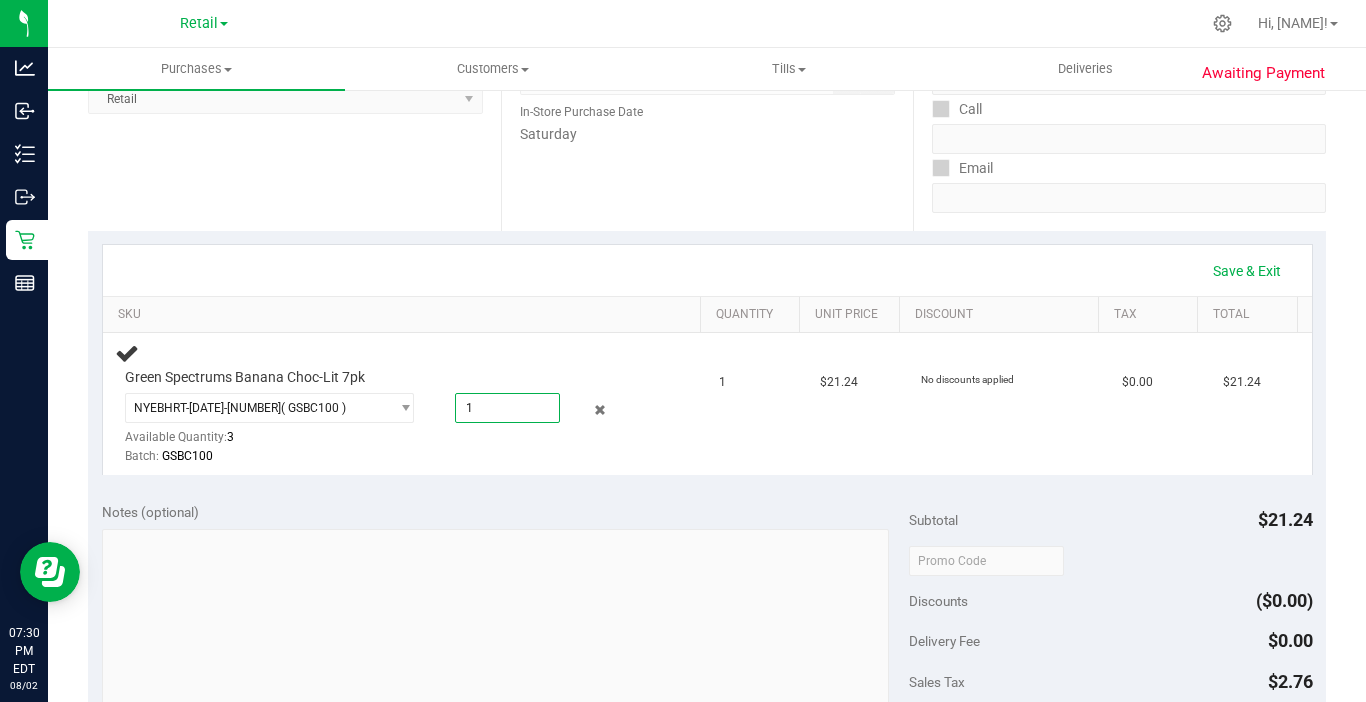 type on "1.0000" 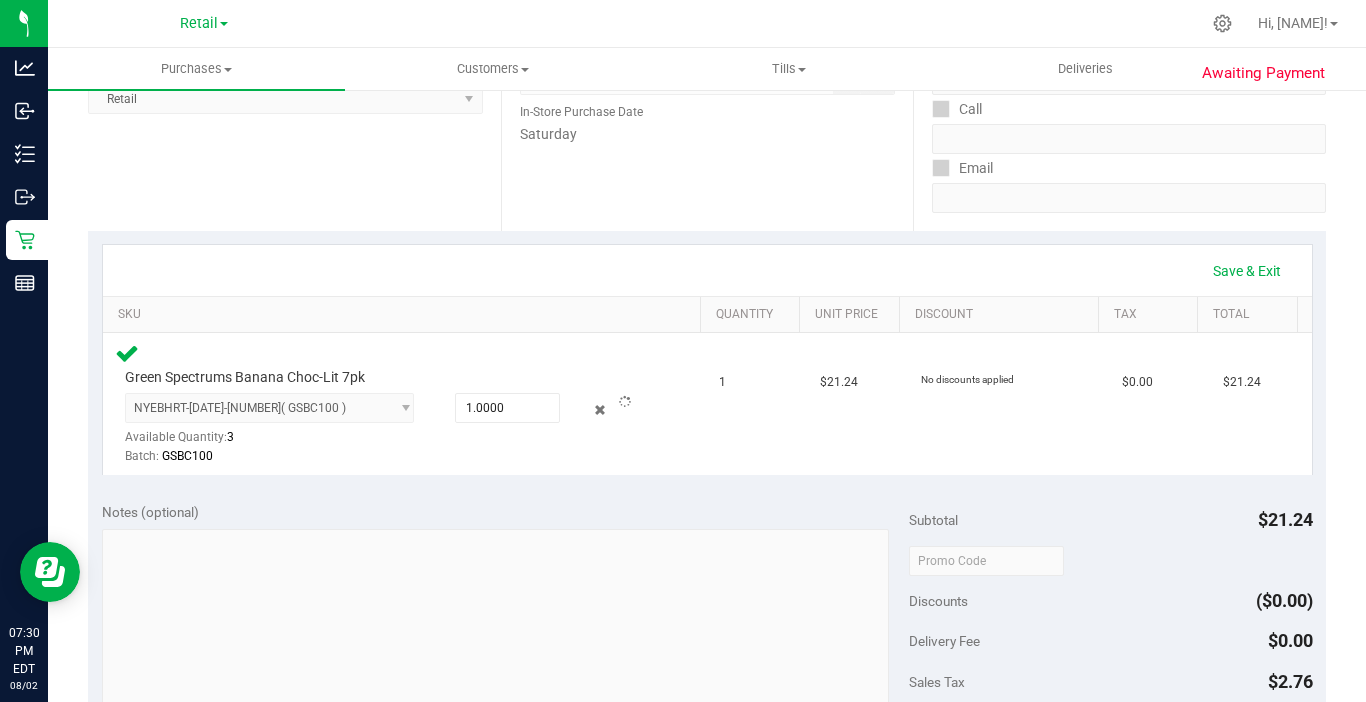 drag, startPoint x: 540, startPoint y: 510, endPoint x: 562, endPoint y: 516, distance: 22.803509 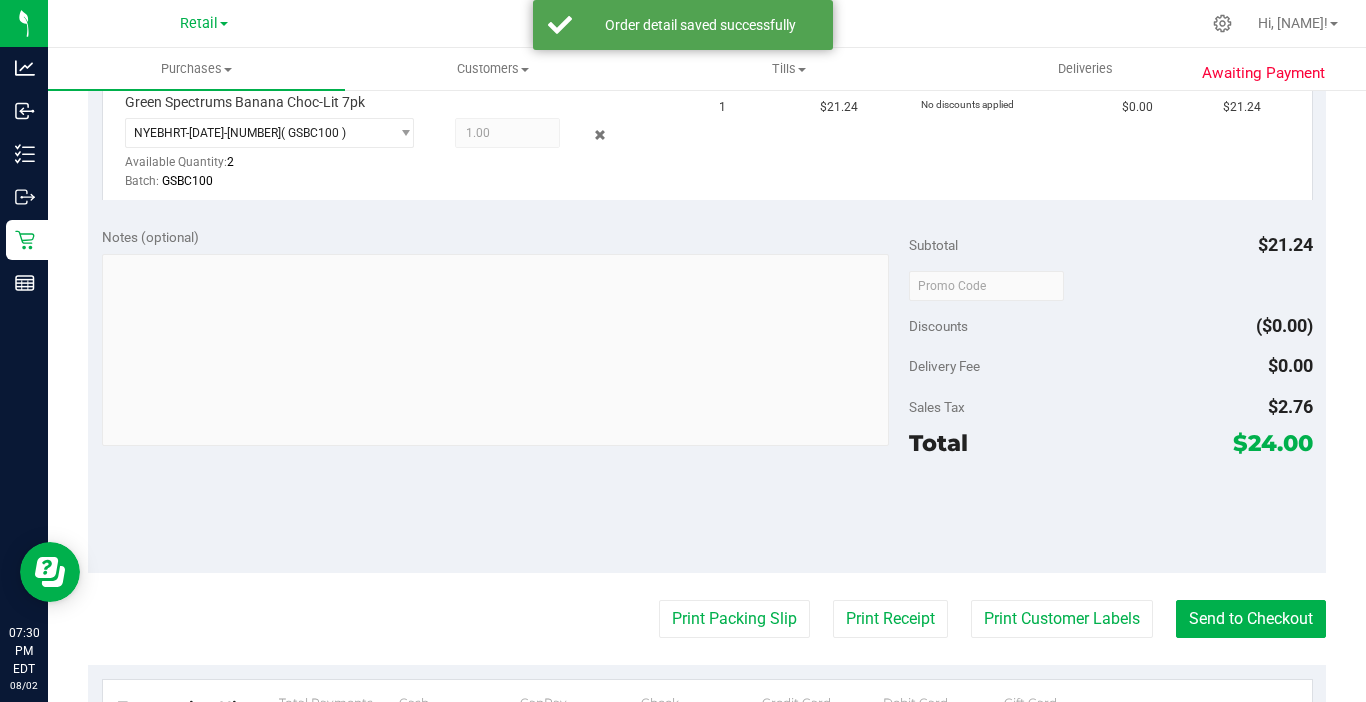 scroll, scrollTop: 700, scrollLeft: 0, axis: vertical 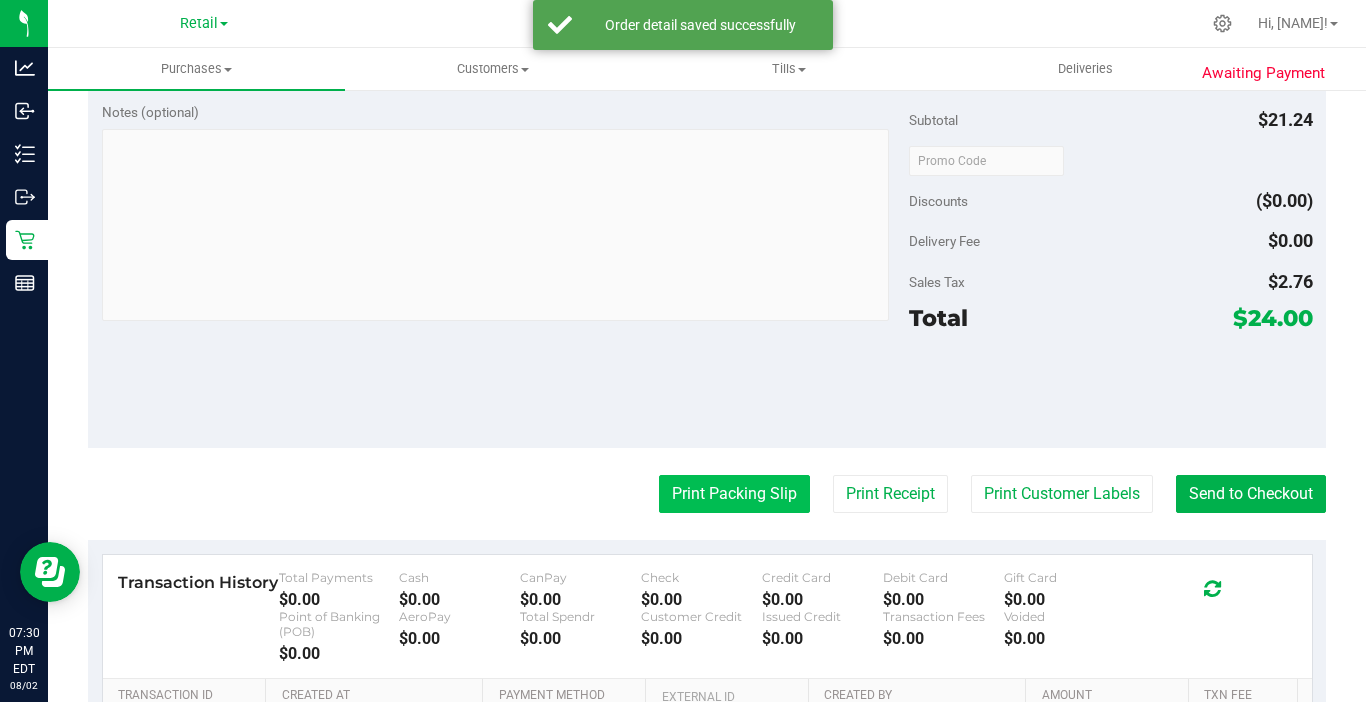 click on "Print Packing Slip" at bounding box center (734, 494) 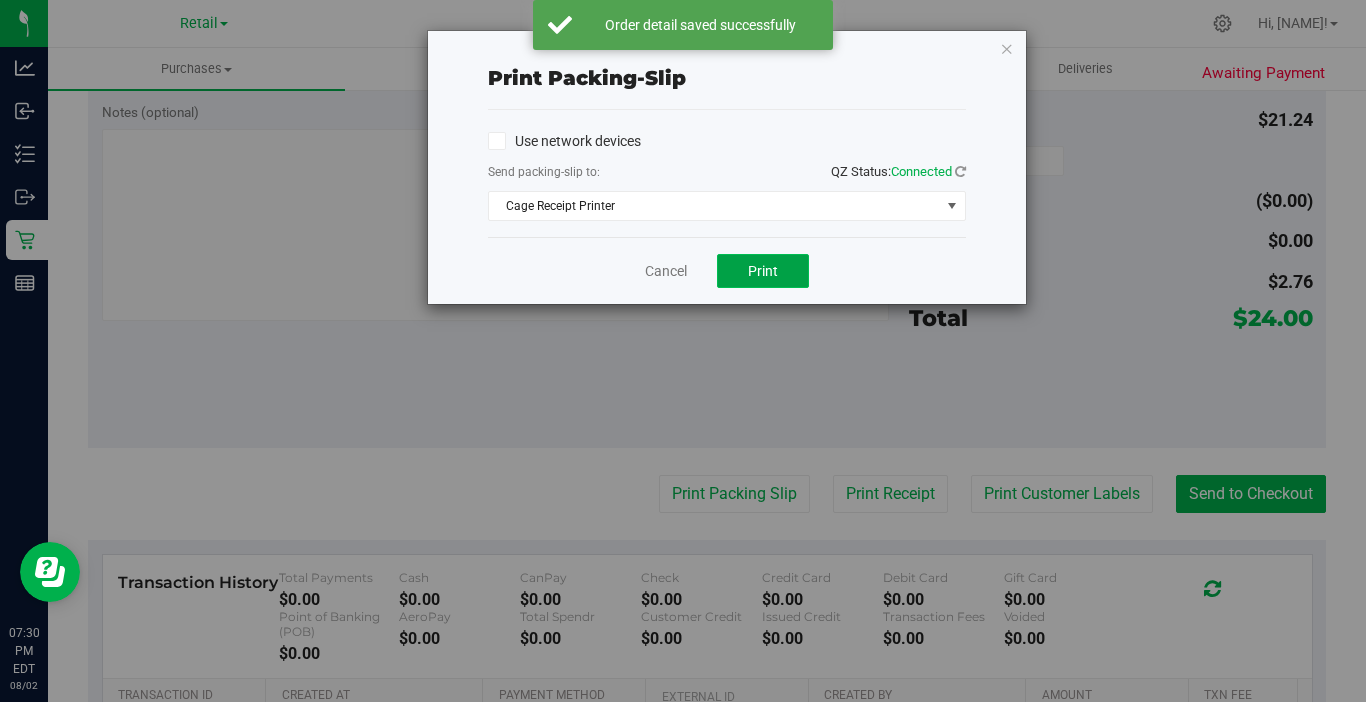 click on "Print" at bounding box center [763, 271] 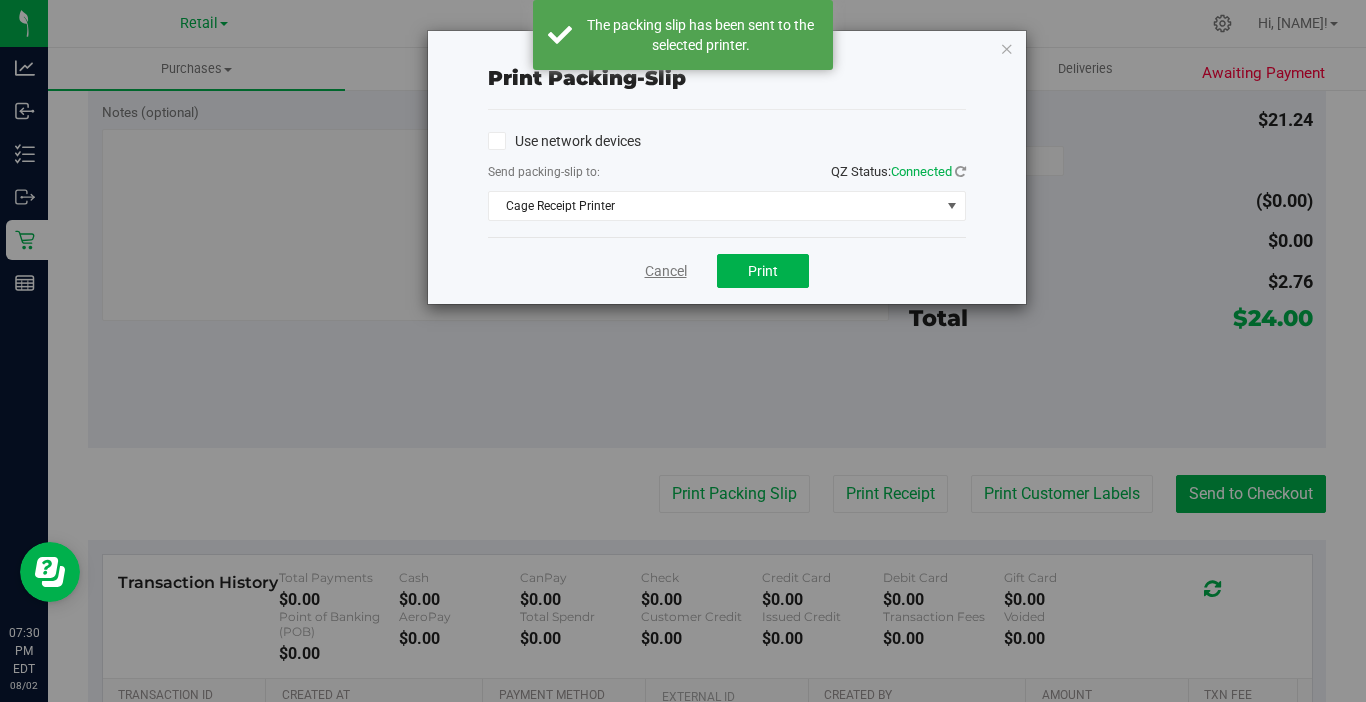 click on "Cancel" at bounding box center [666, 271] 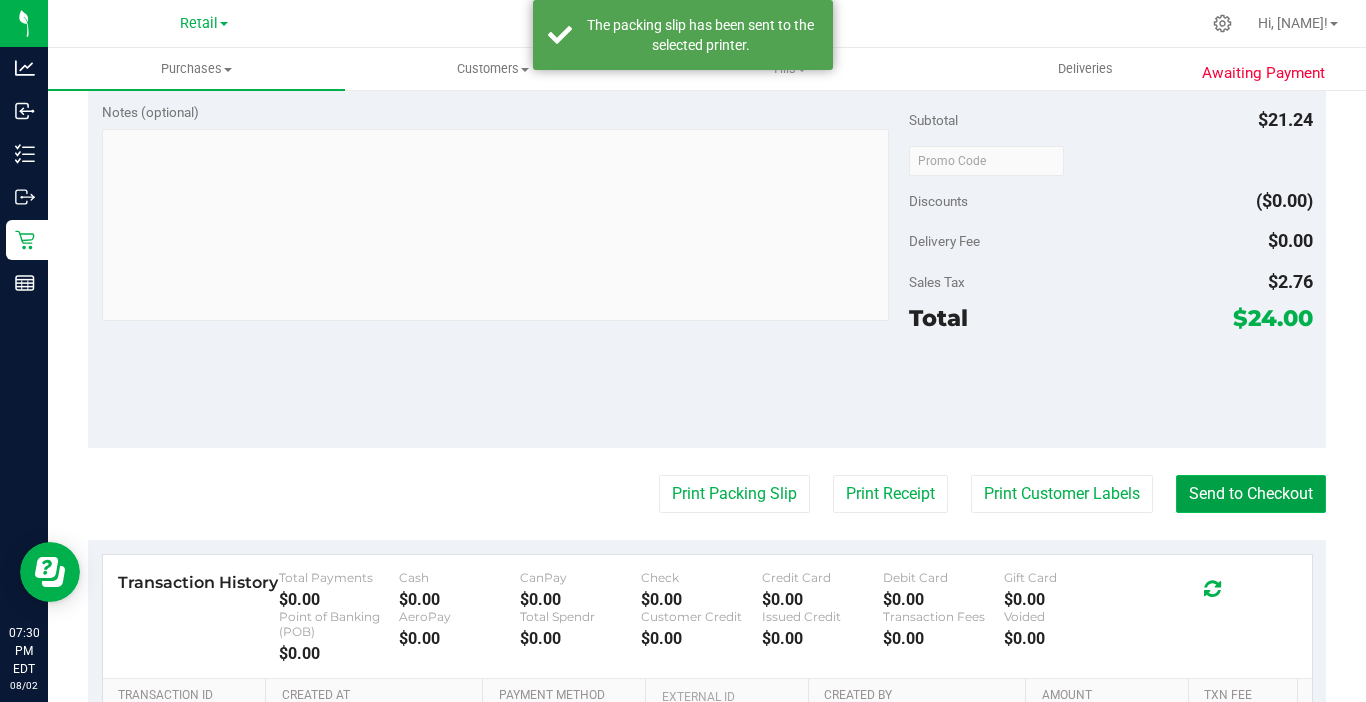 click on "Send to Checkout" at bounding box center [1251, 494] 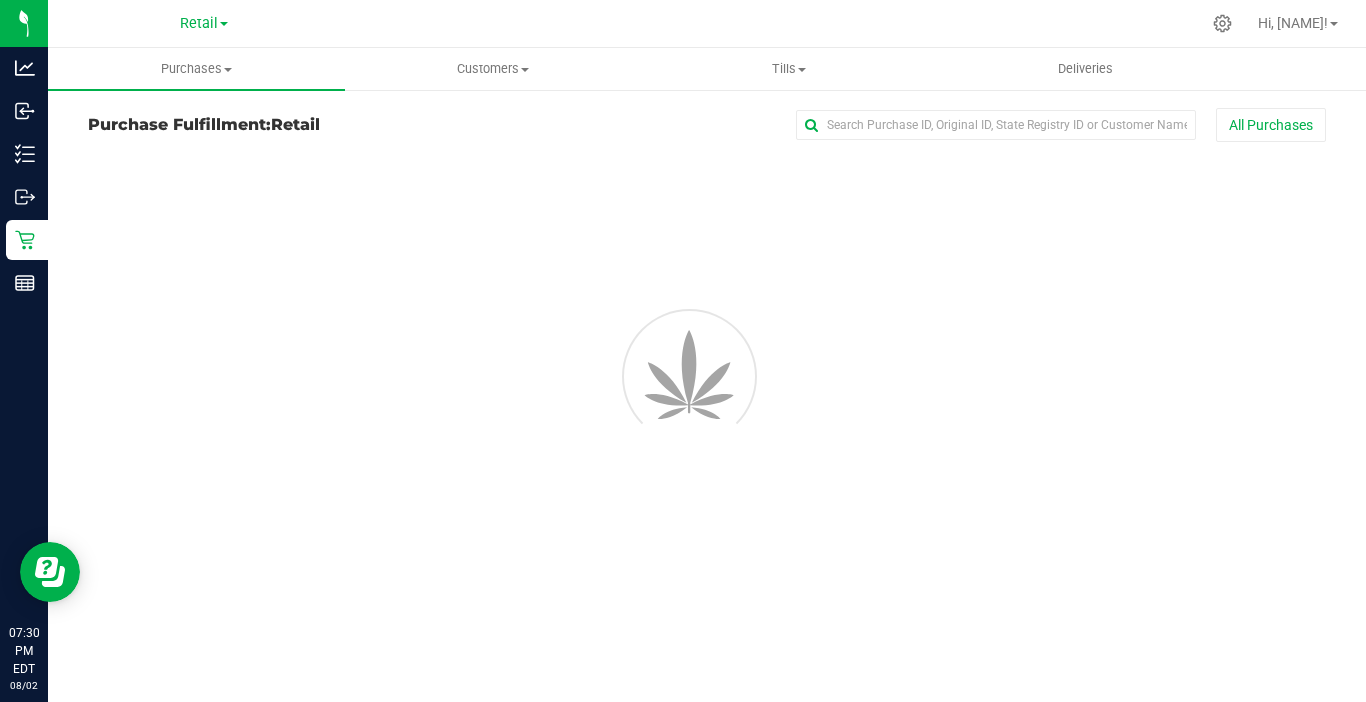 scroll, scrollTop: 0, scrollLeft: 0, axis: both 